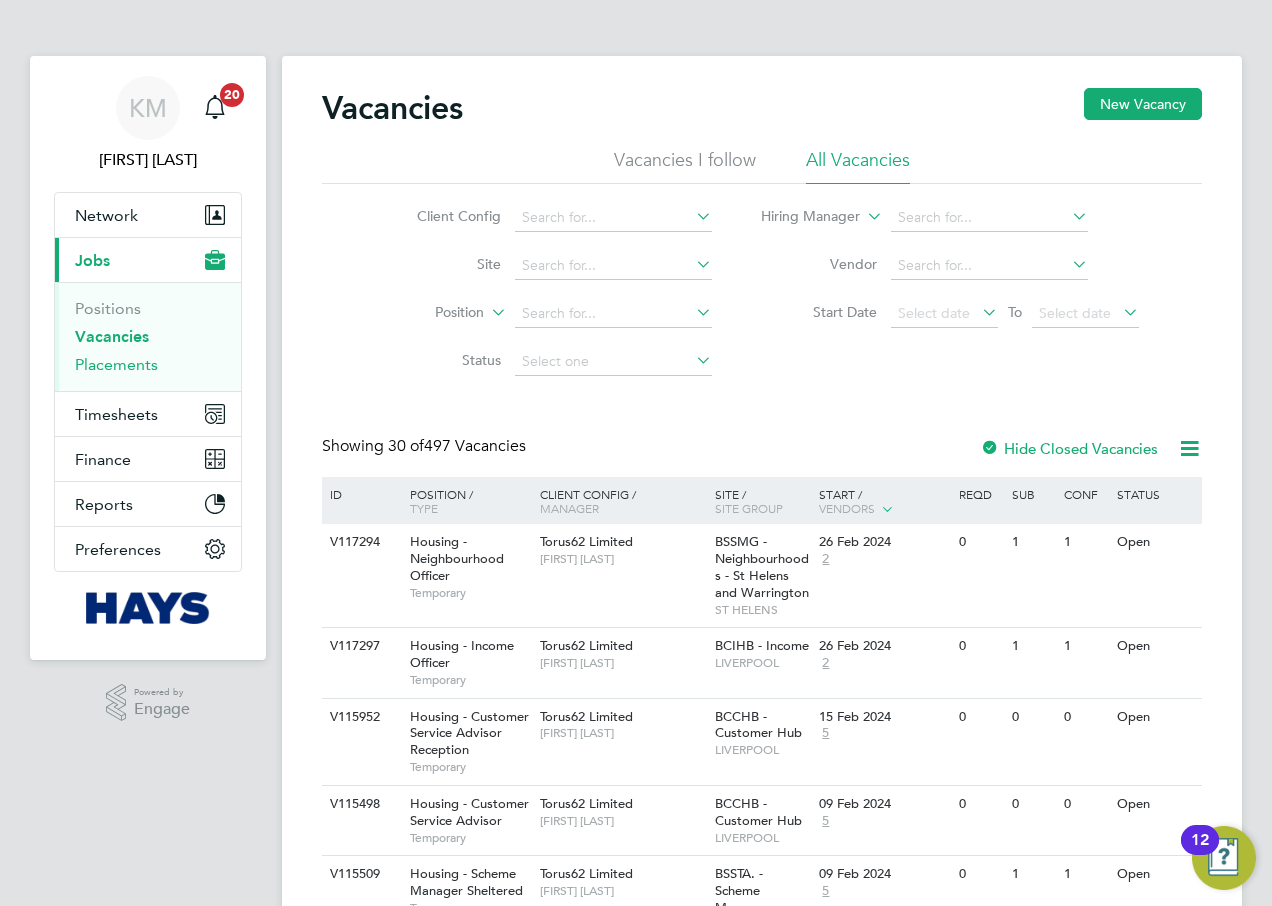 scroll, scrollTop: 0, scrollLeft: 0, axis: both 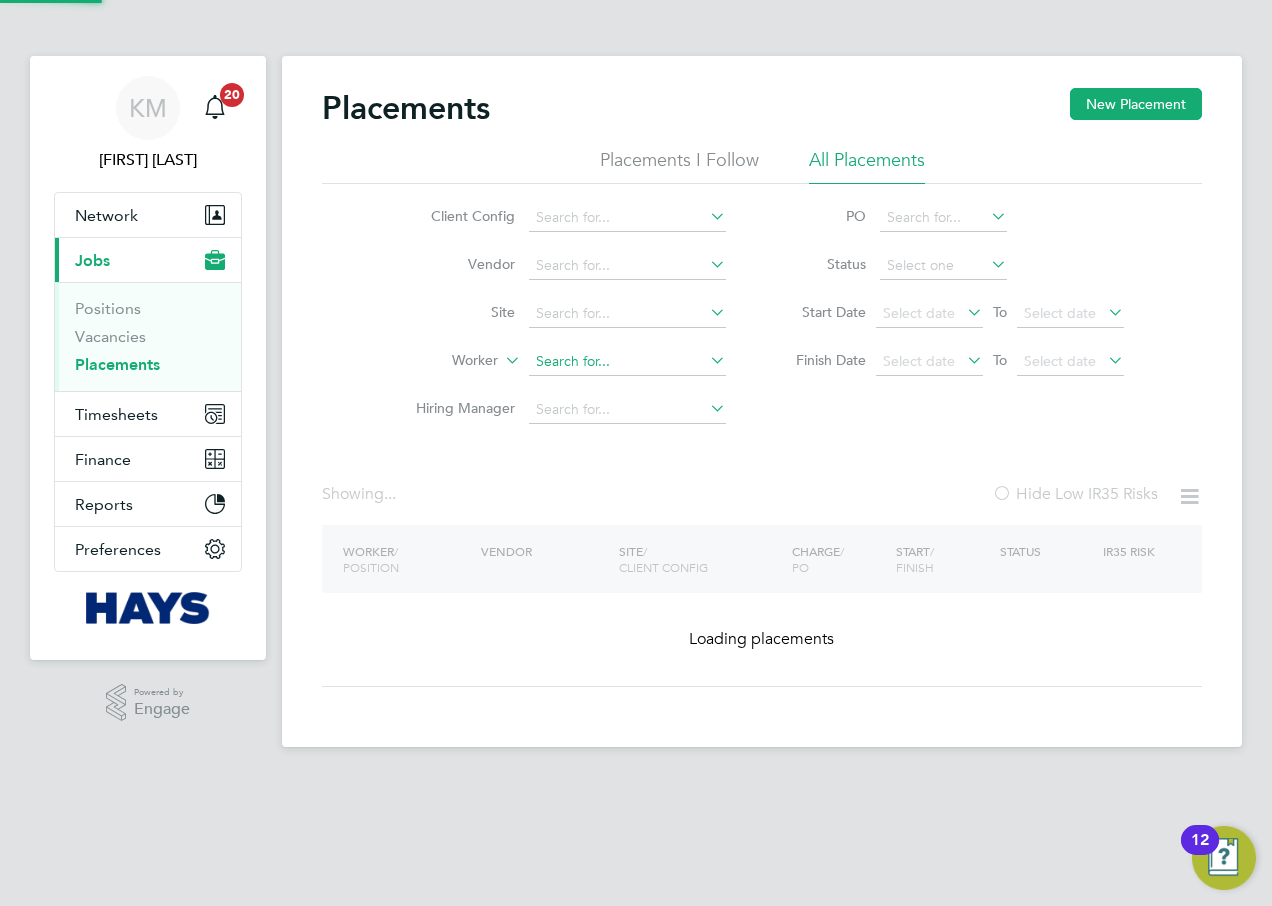 click 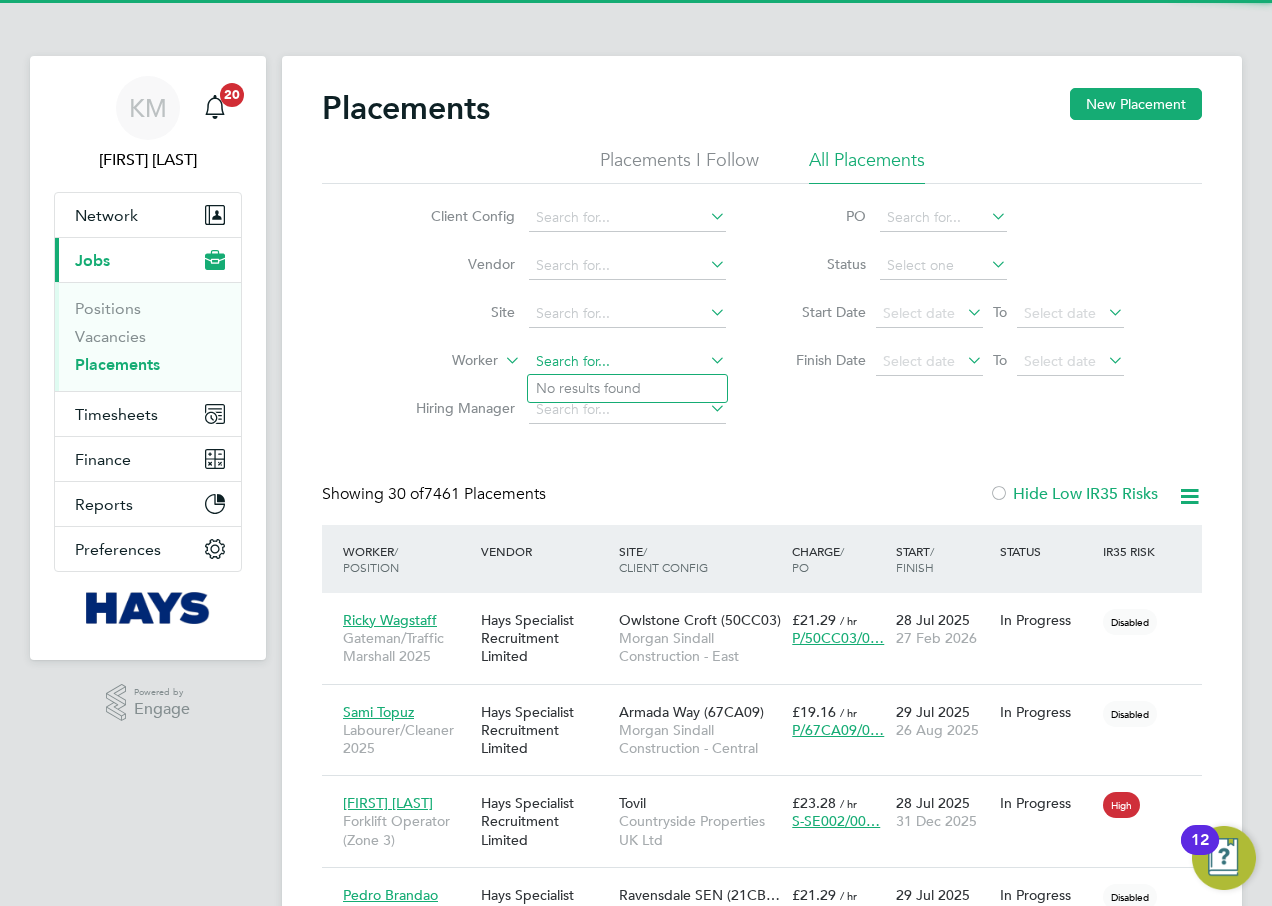 scroll, scrollTop: 10, scrollLeft: 10, axis: both 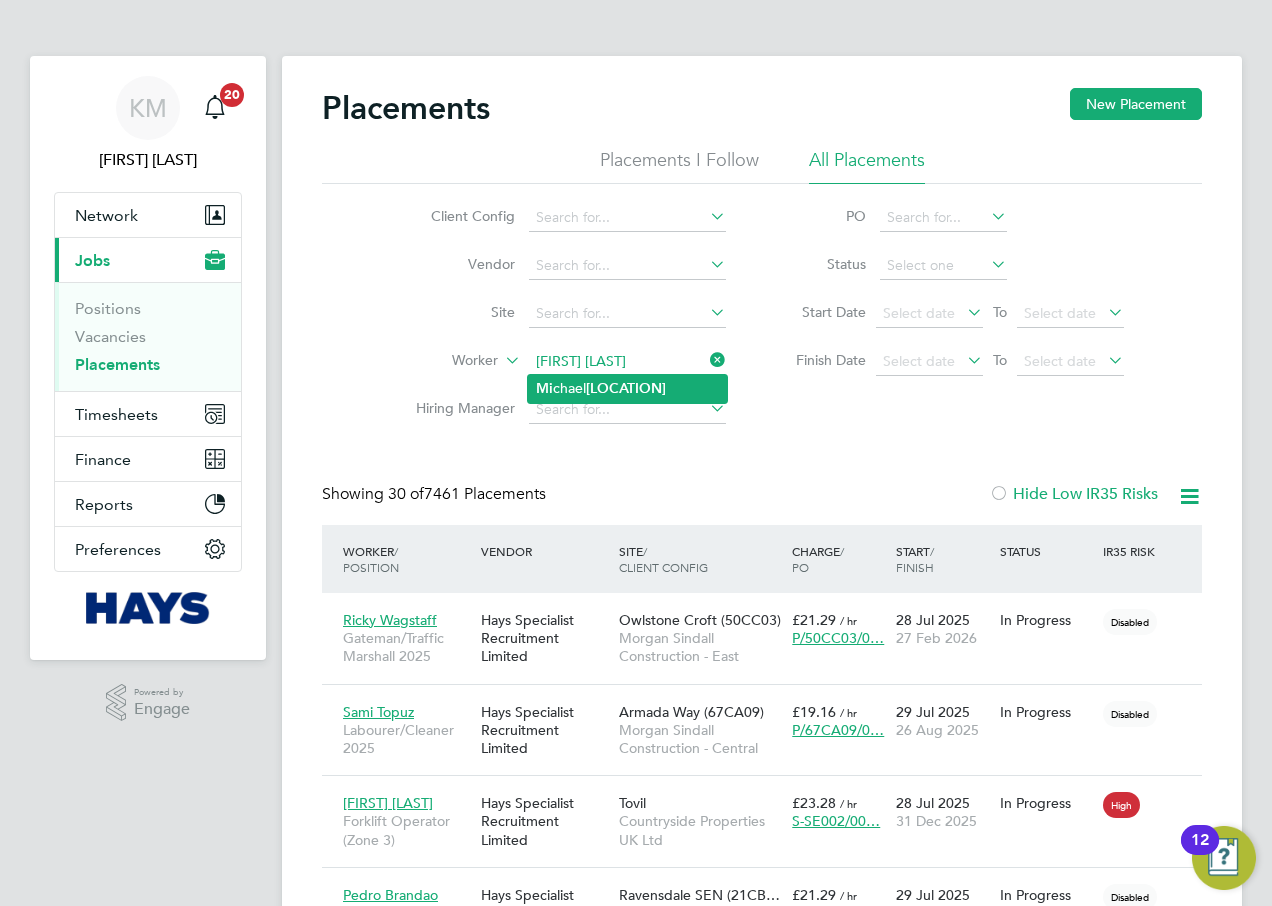 click on "Bowrey" 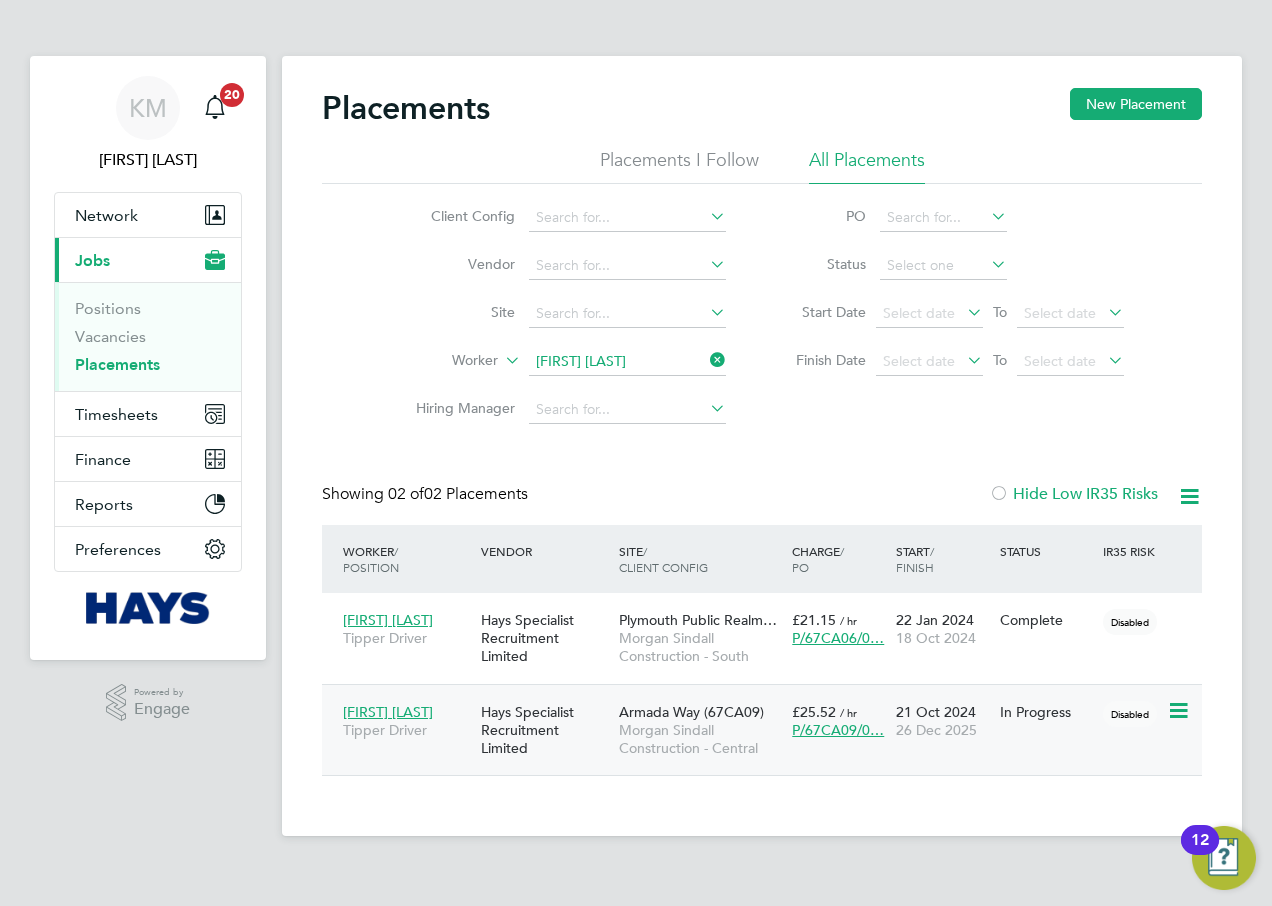 click on "Hays Specialist Recruitment Limited" 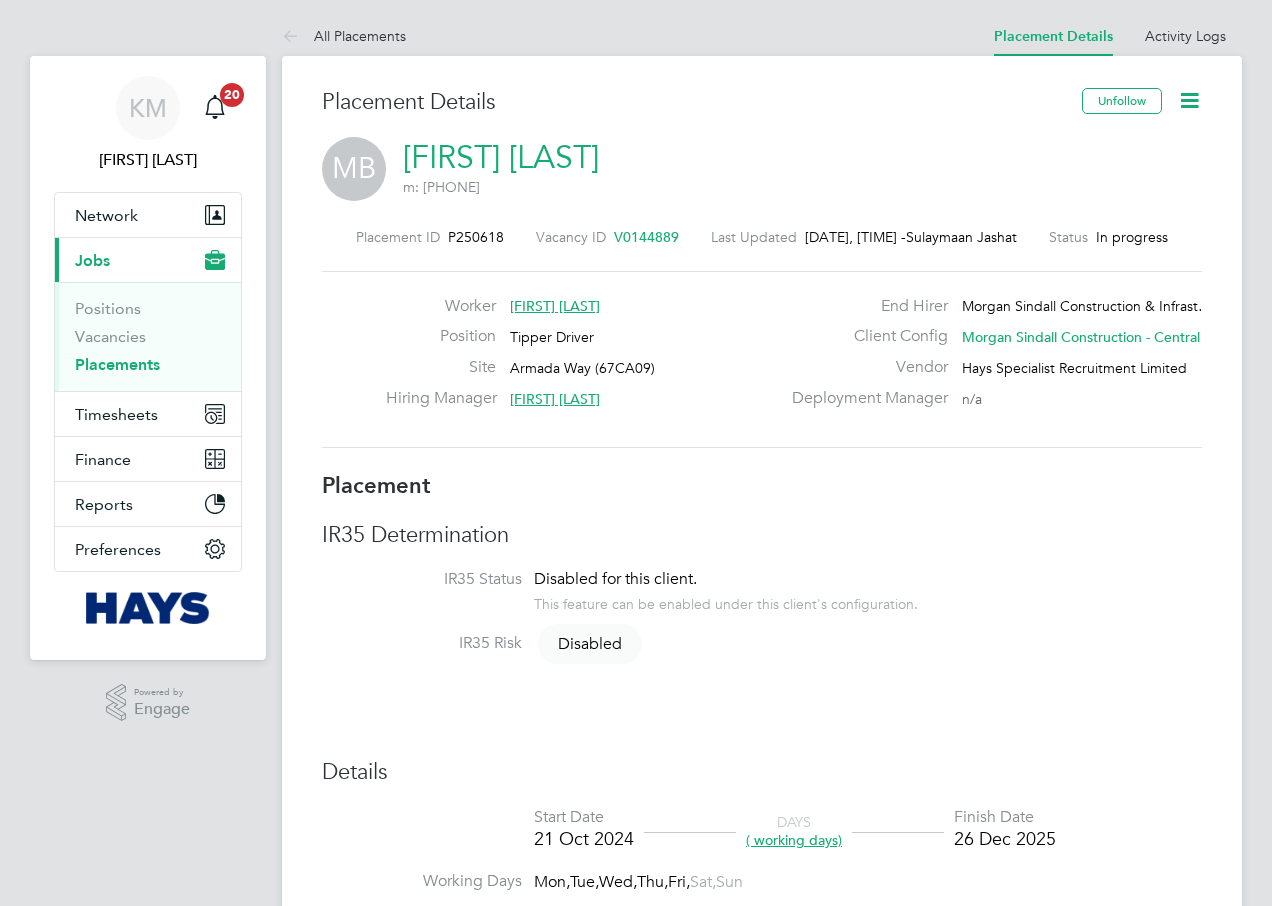scroll, scrollTop: 0, scrollLeft: 0, axis: both 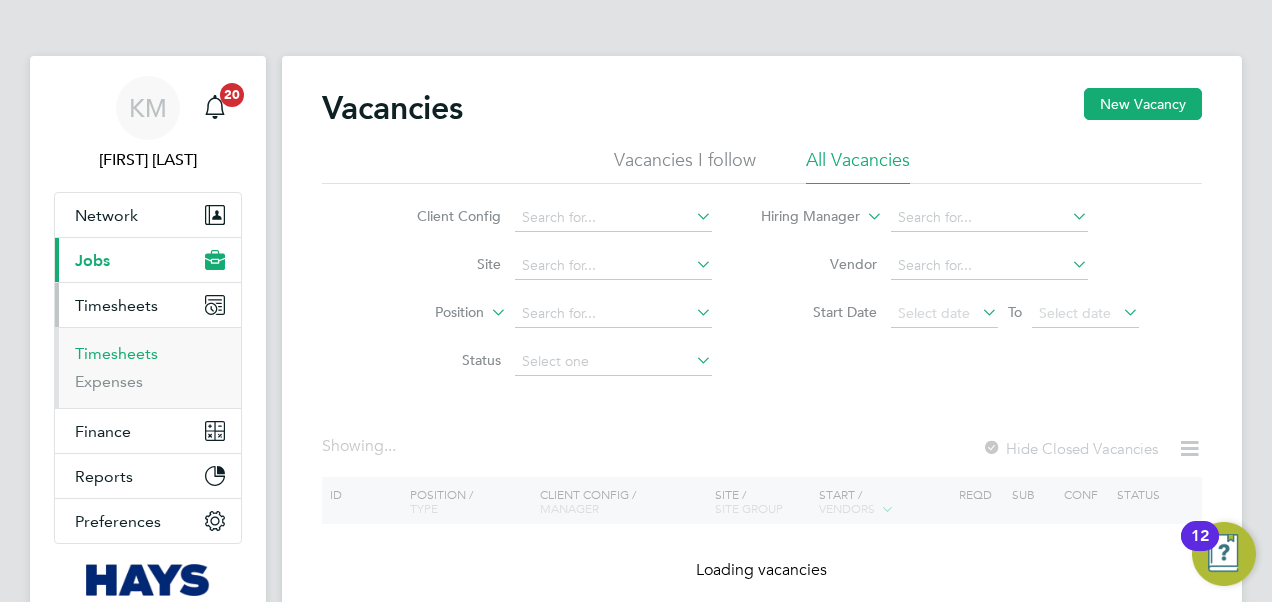 click on "Timesheets" at bounding box center [116, 353] 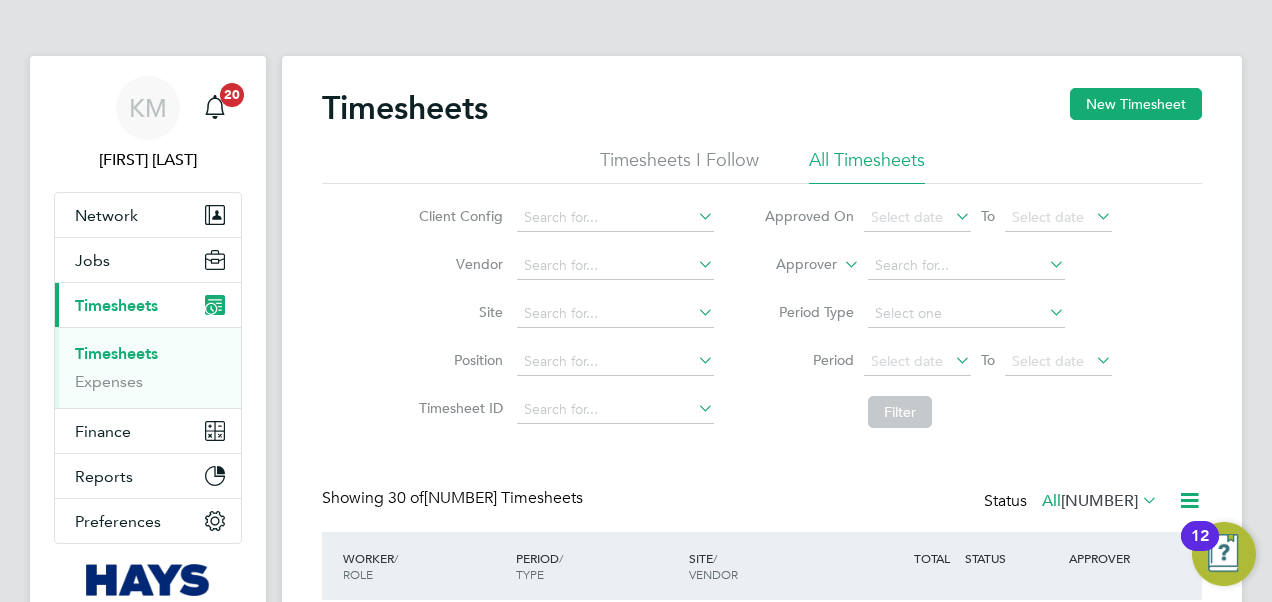 scroll, scrollTop: 10, scrollLeft: 10, axis: both 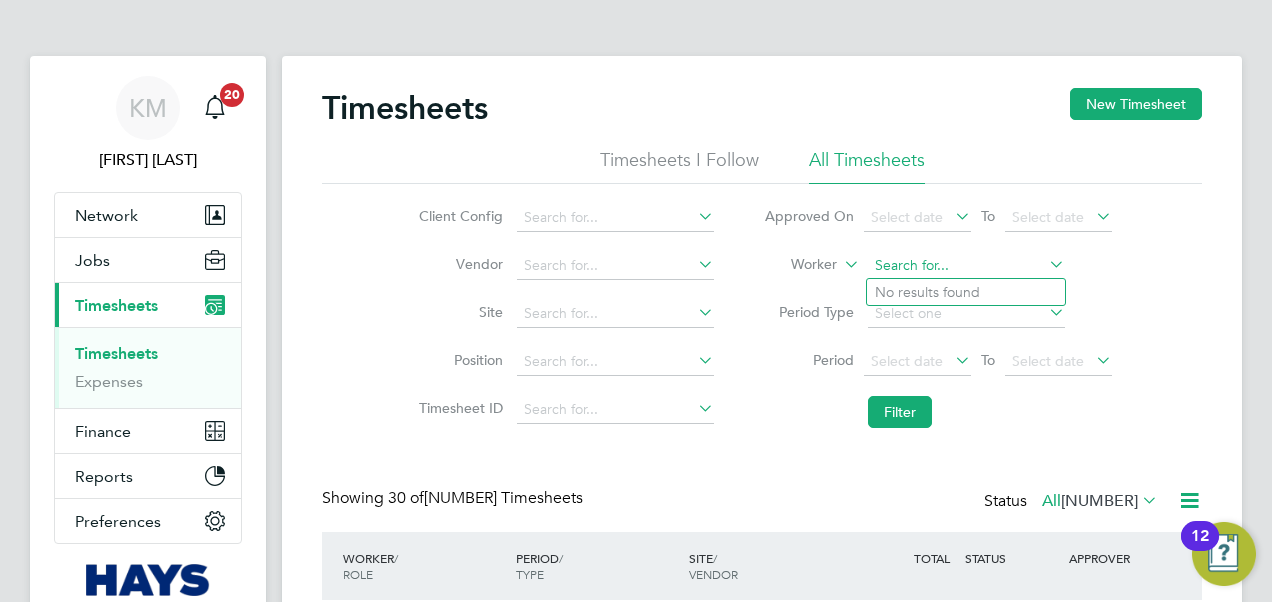 click 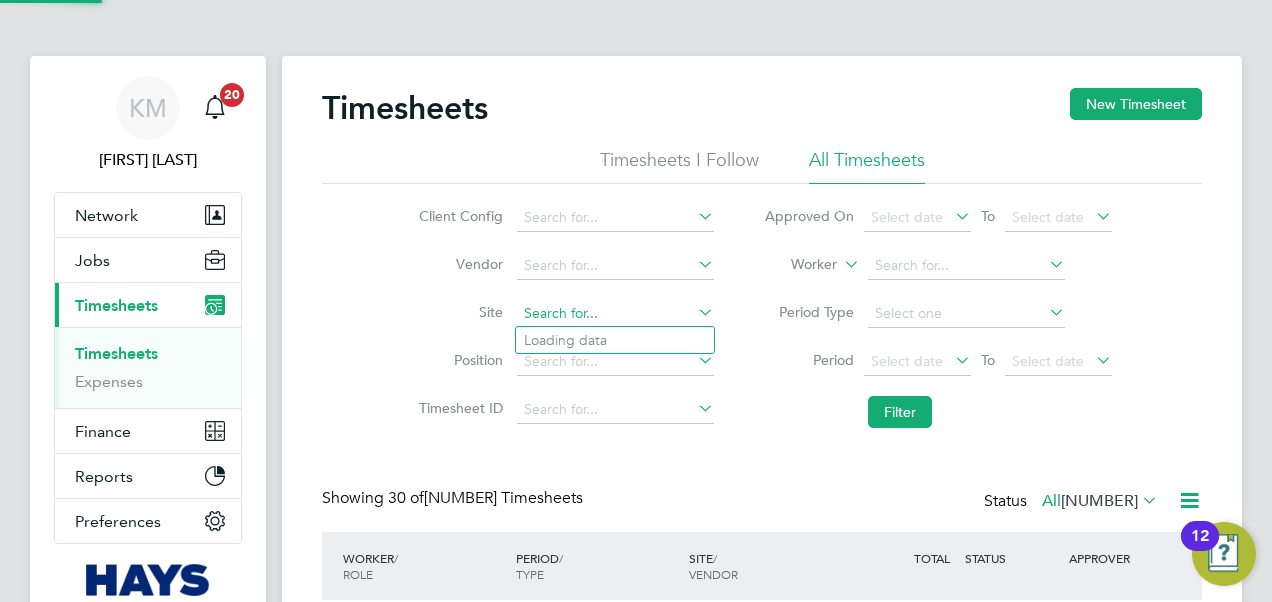 click 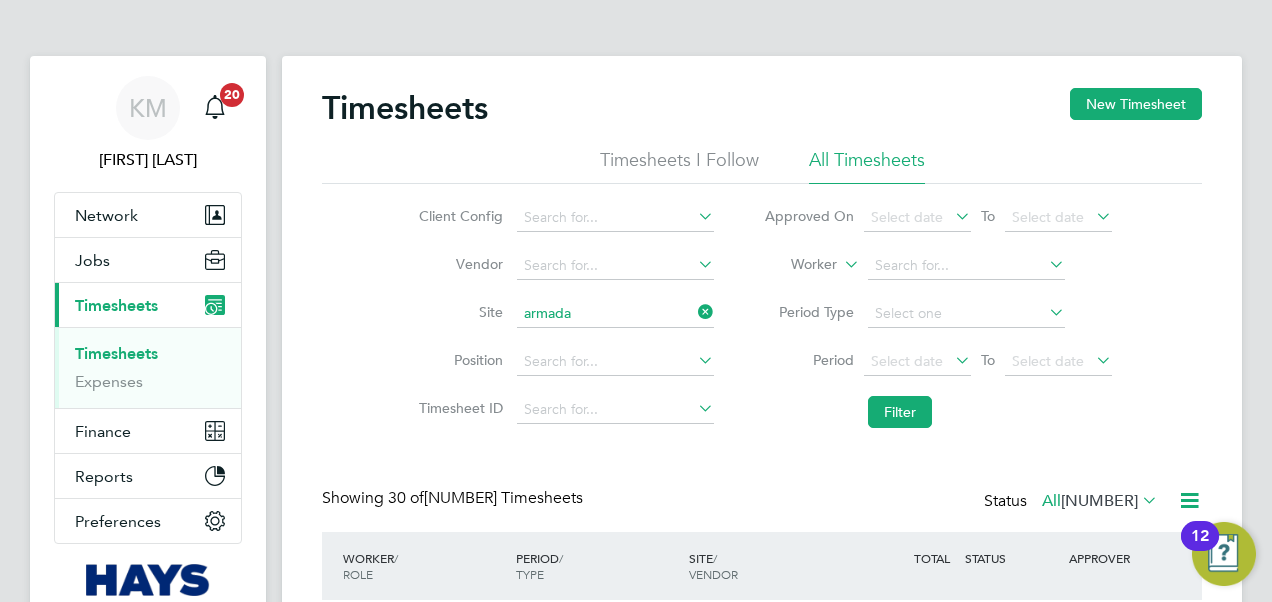 click on "Armada" 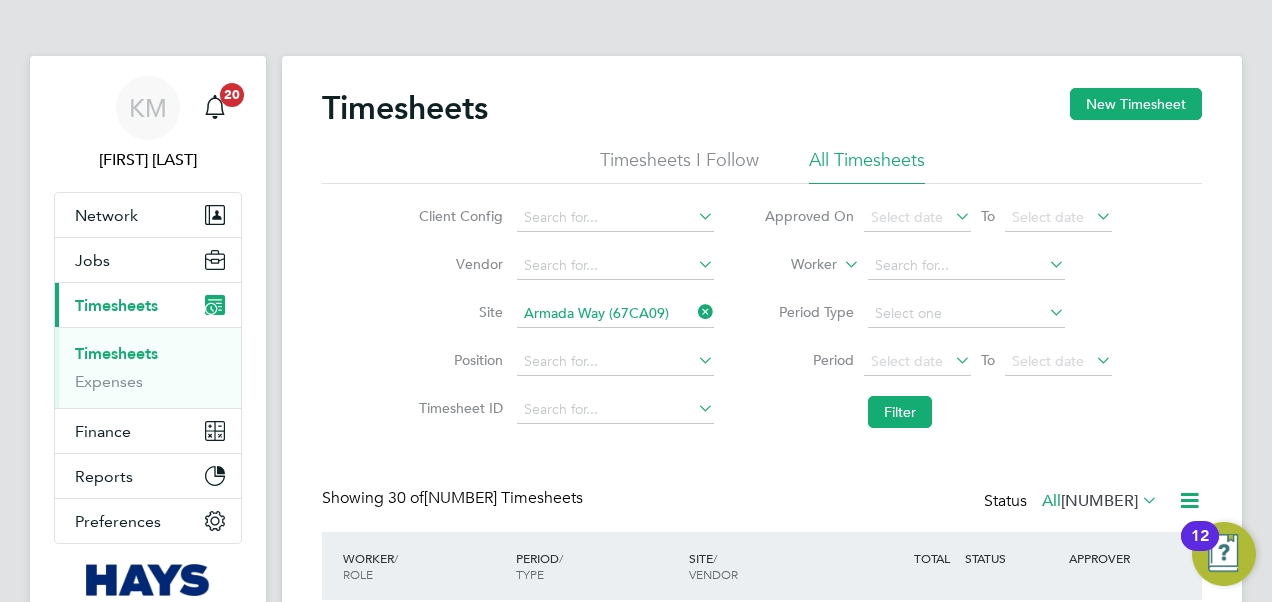 click 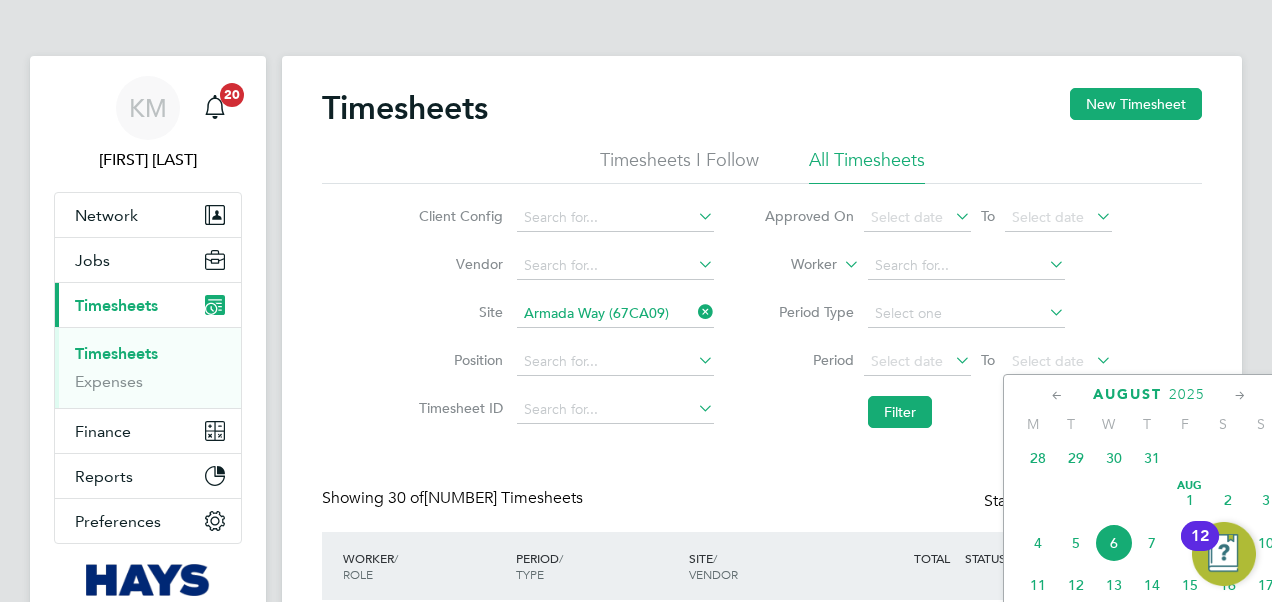 click on "Aug" 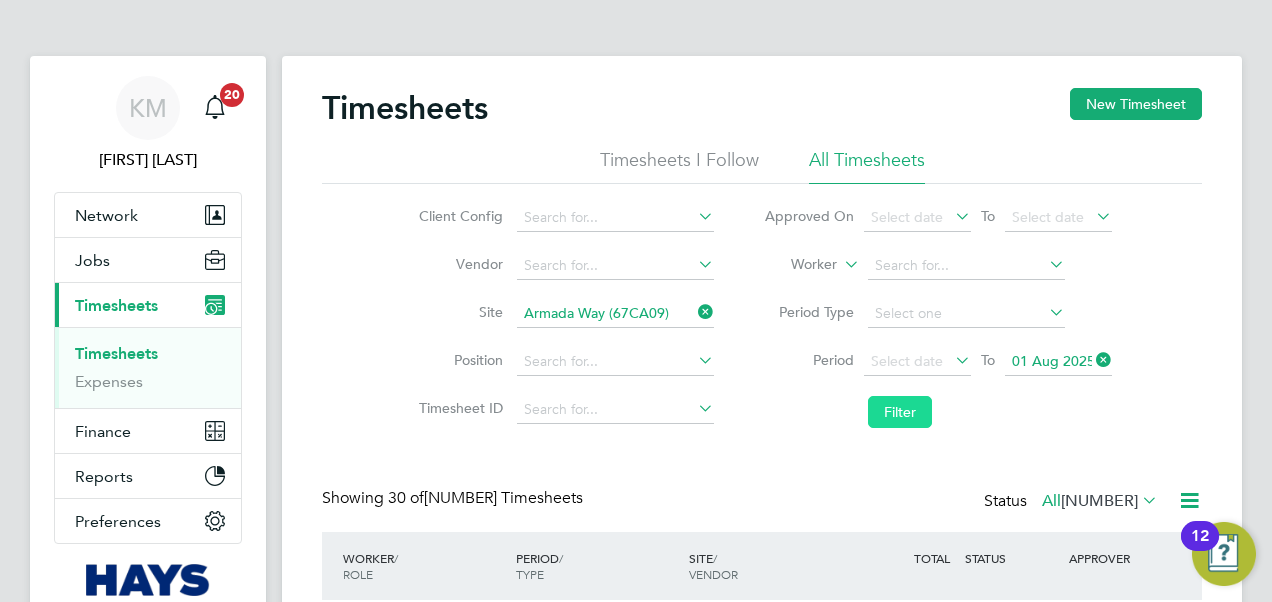 click on "Filter" 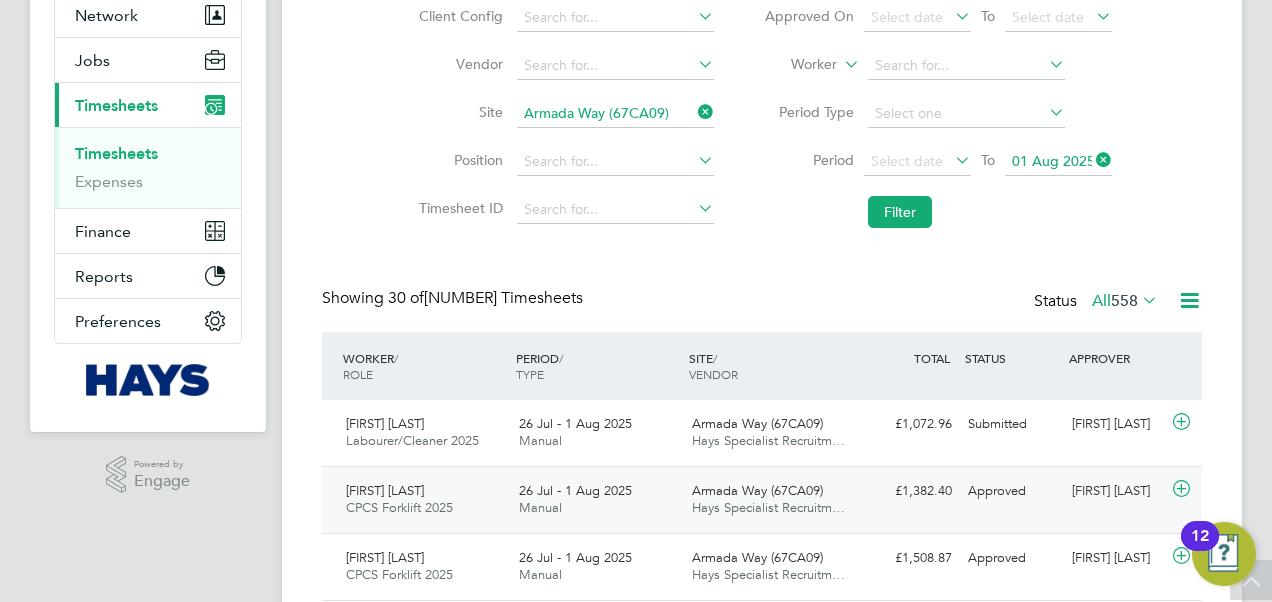 scroll, scrollTop: 0, scrollLeft: 0, axis: both 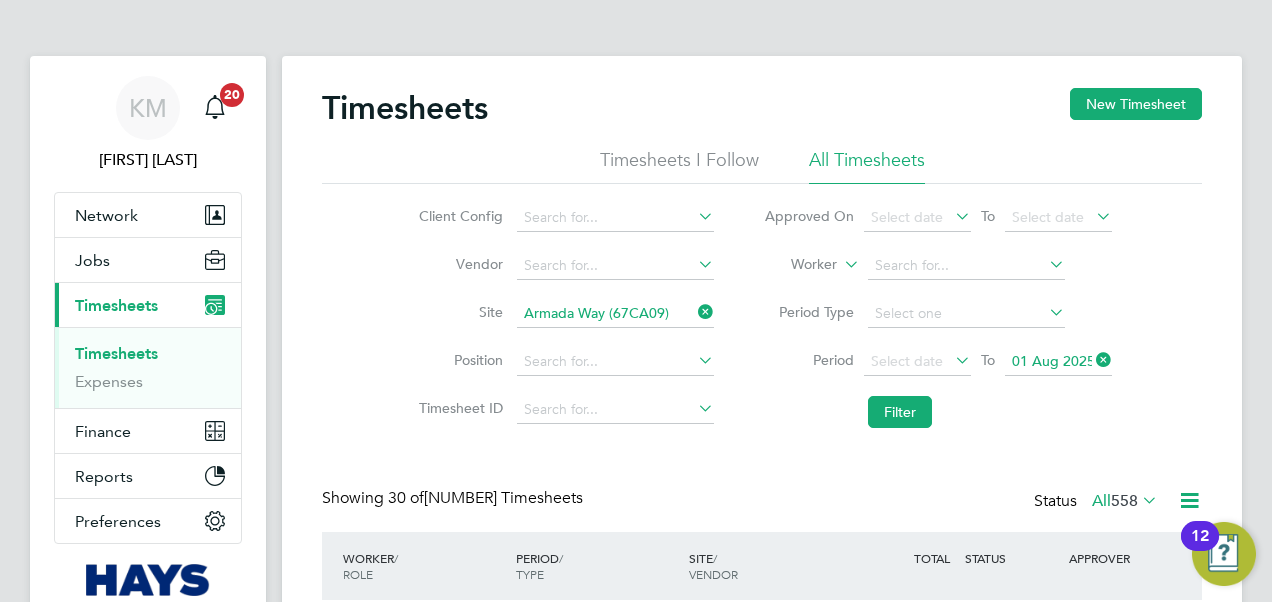 type 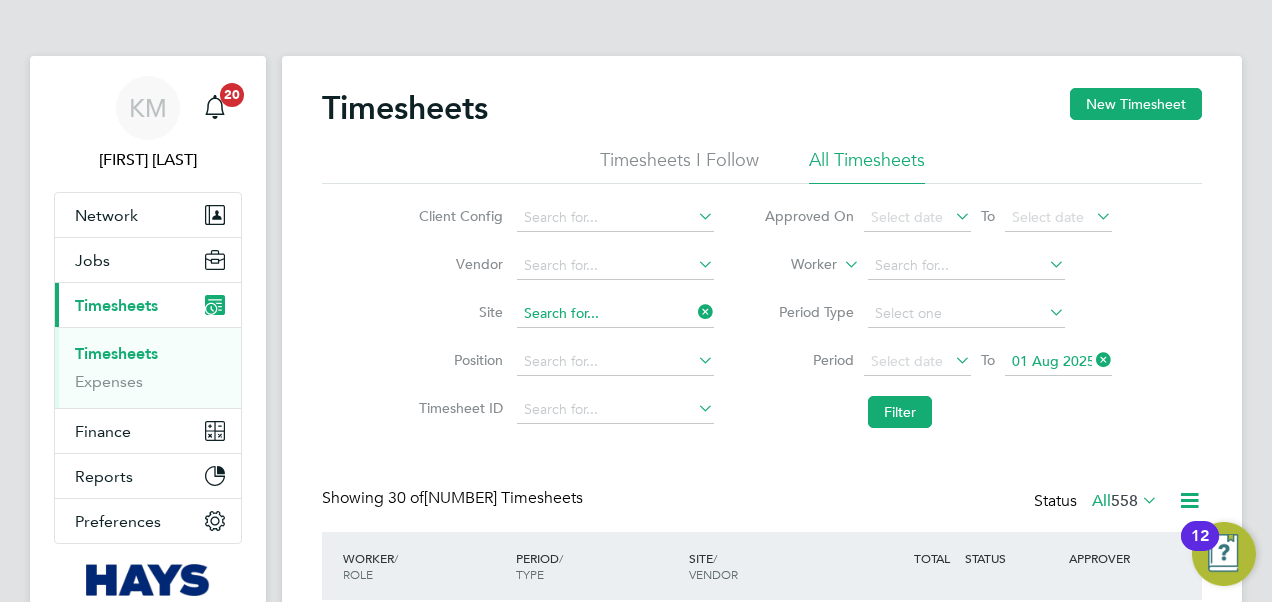 click 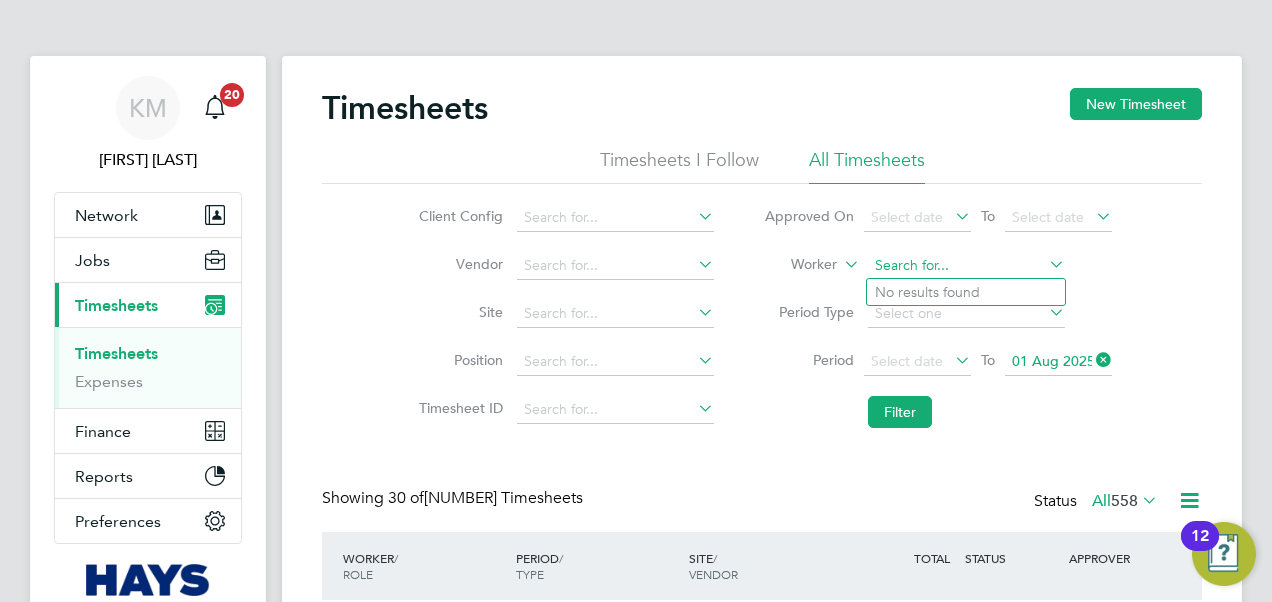 click 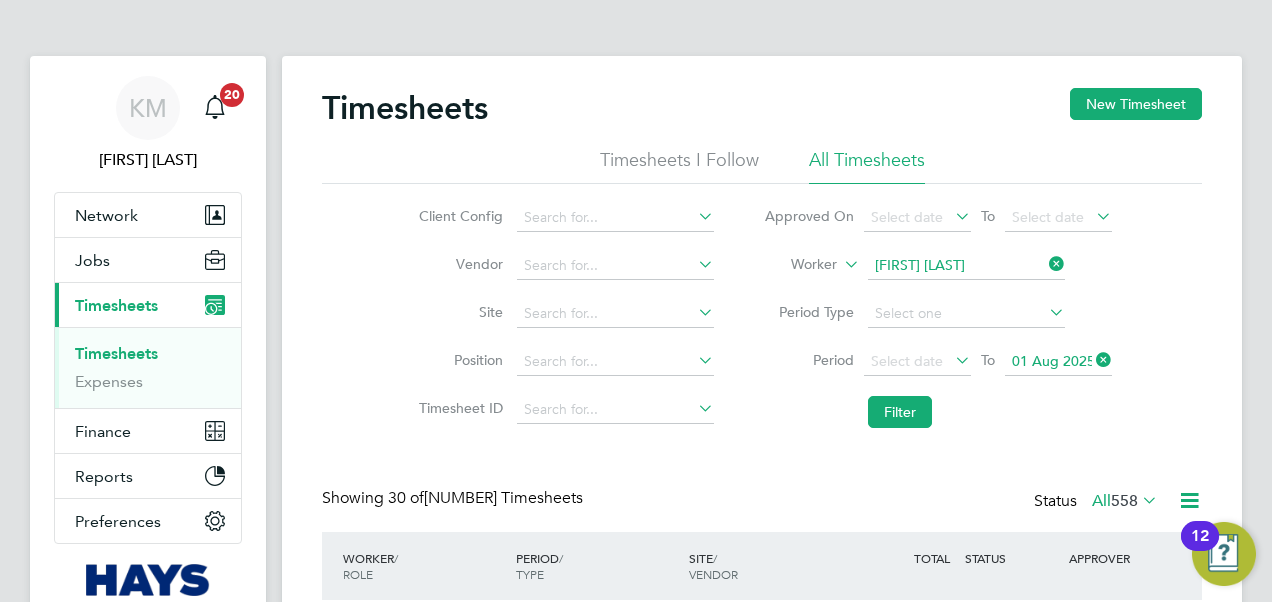 click on "Ir" 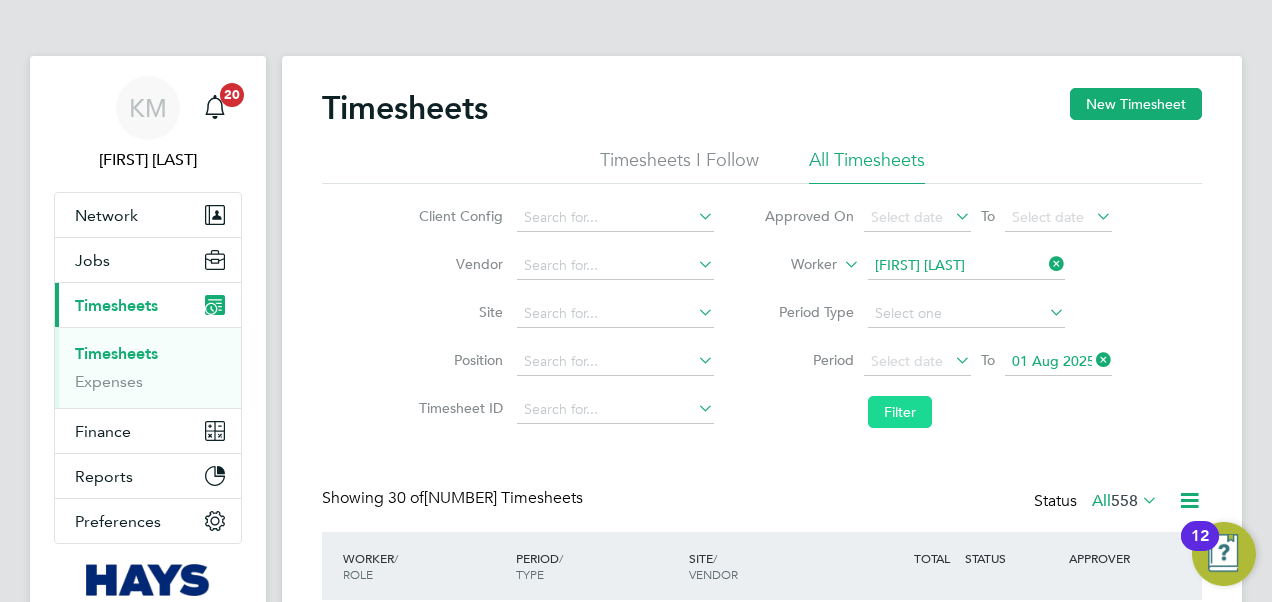 click on "Filter" 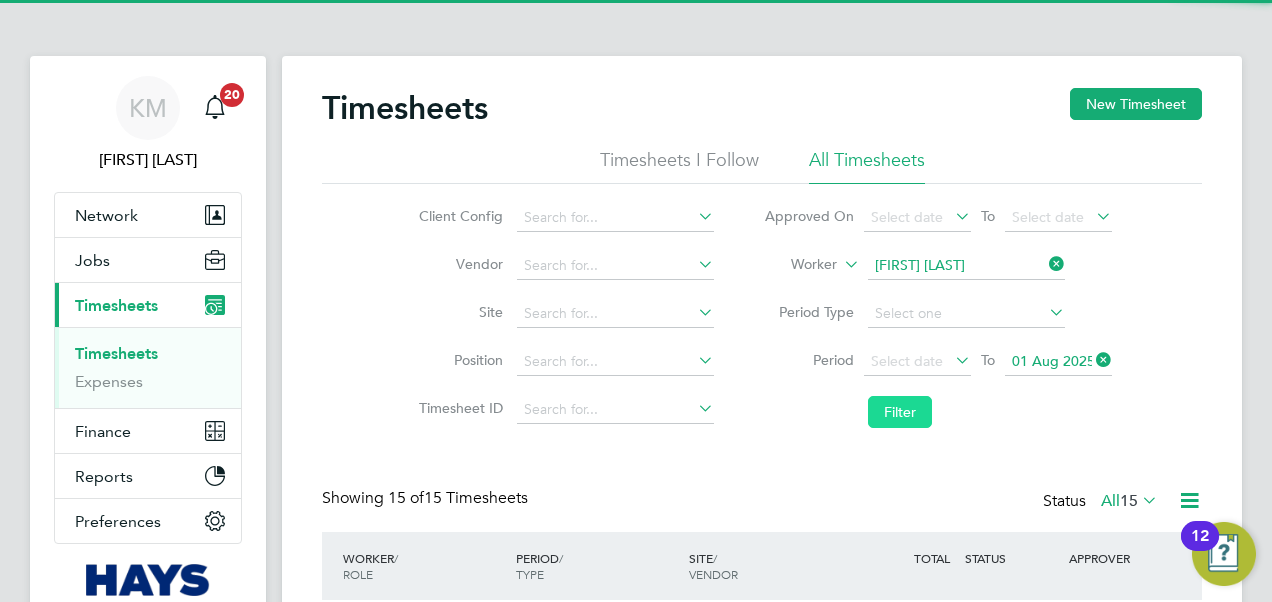 scroll, scrollTop: 104, scrollLeft: 0, axis: vertical 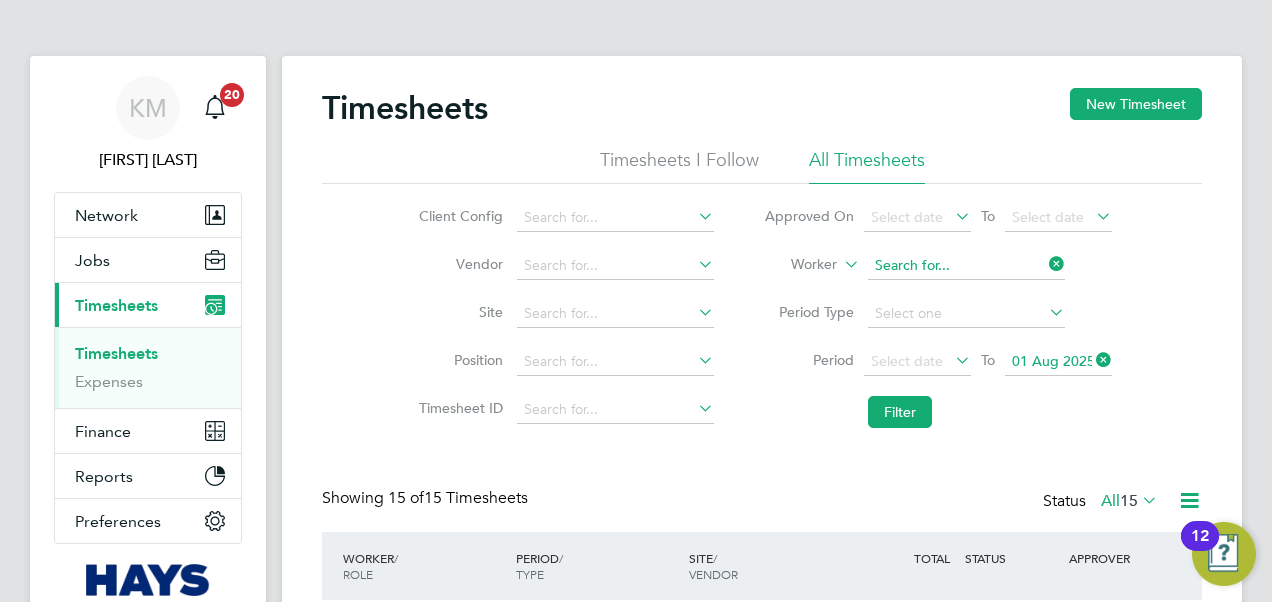 click 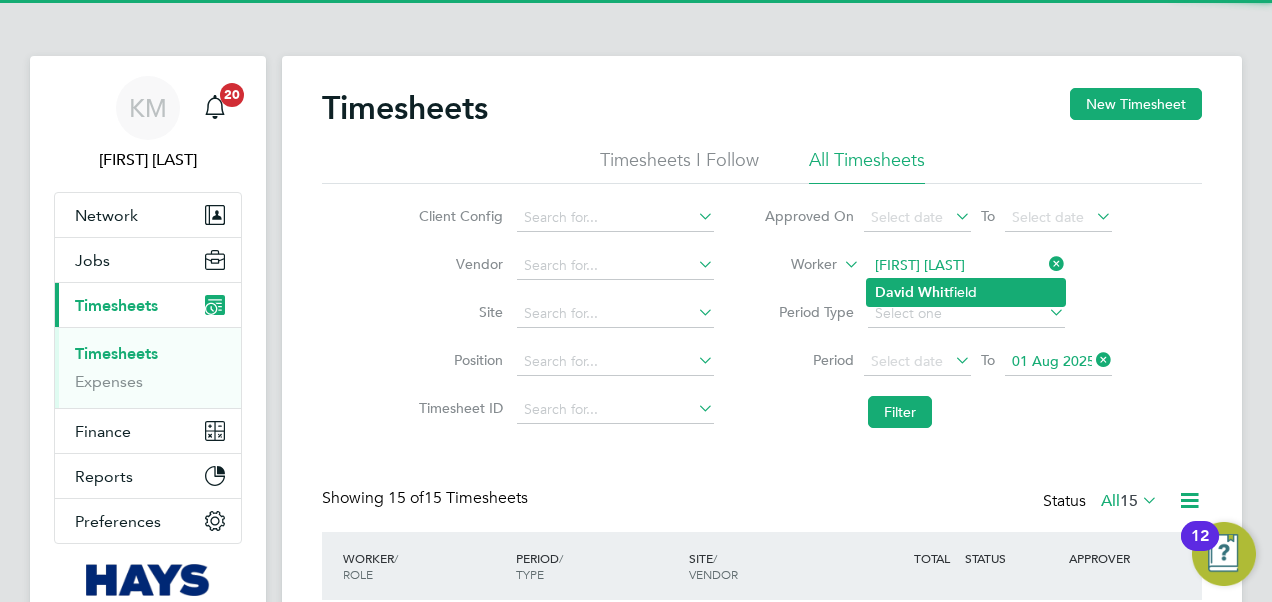 click on "Whit" 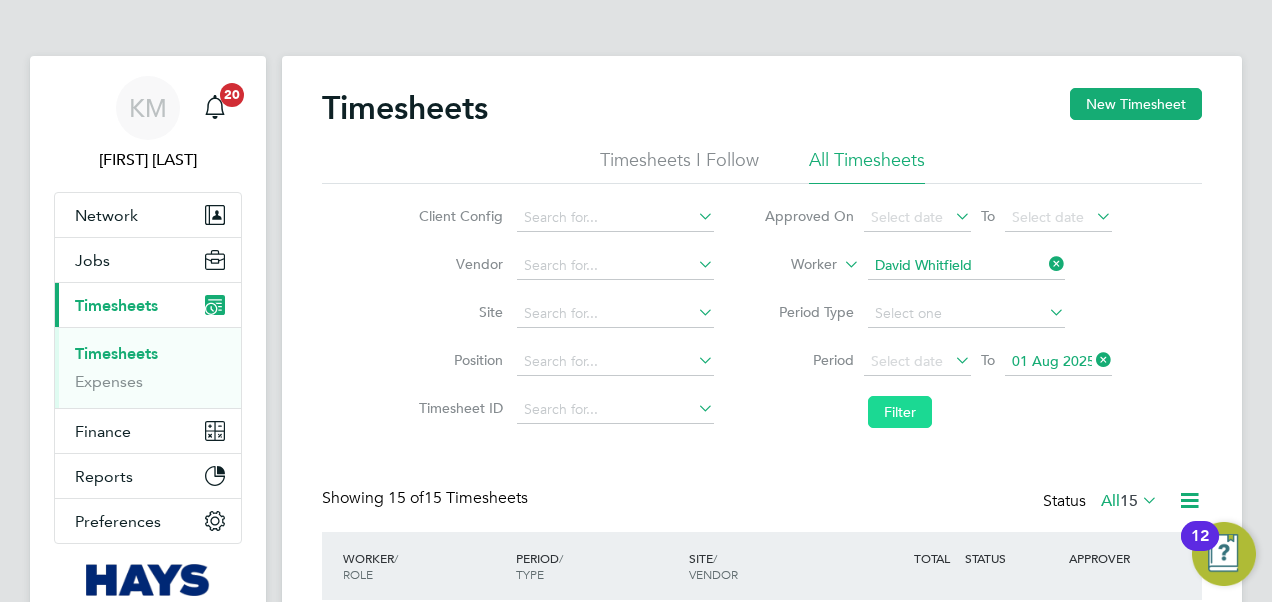 click on "Filter" 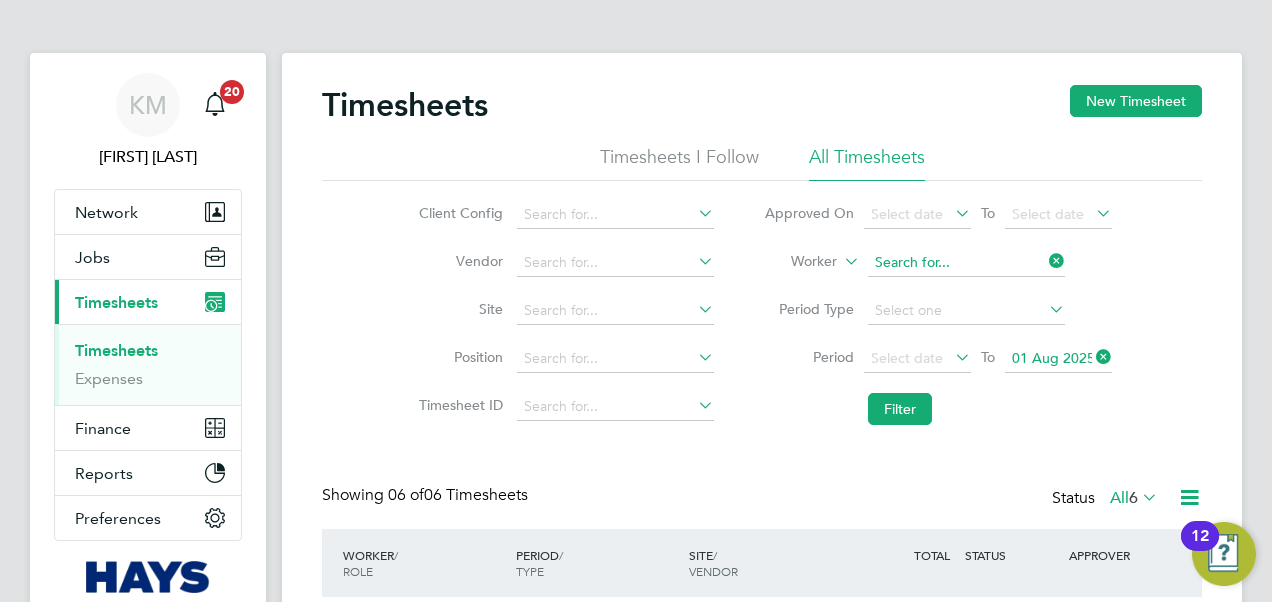click 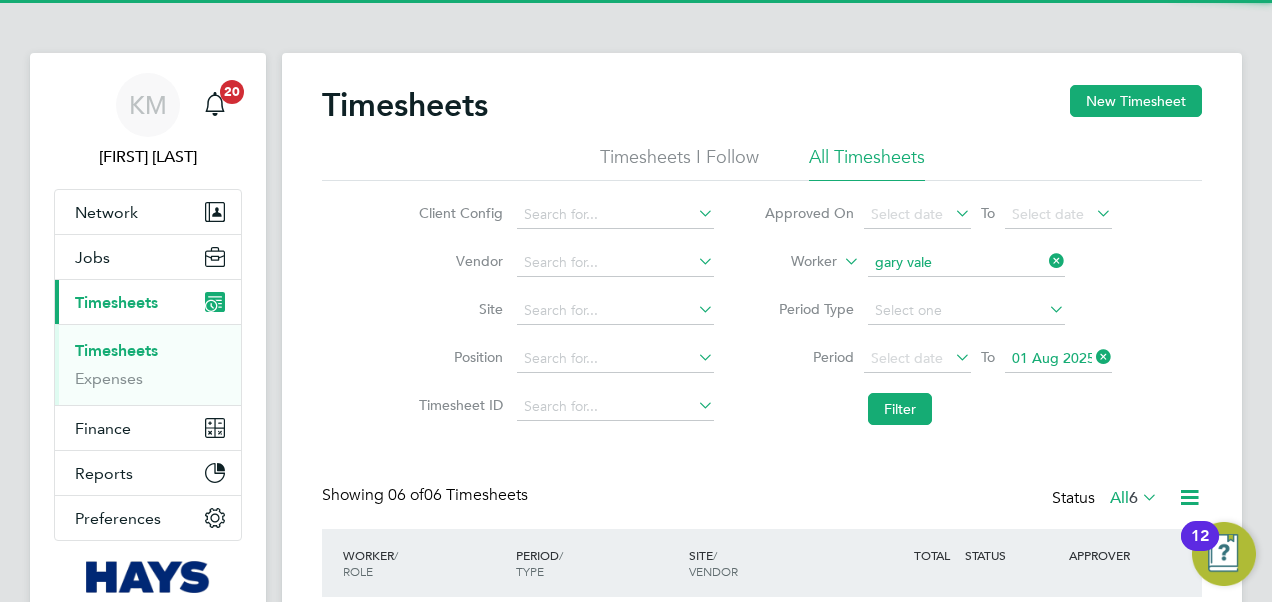 click on "Gary   Vale" 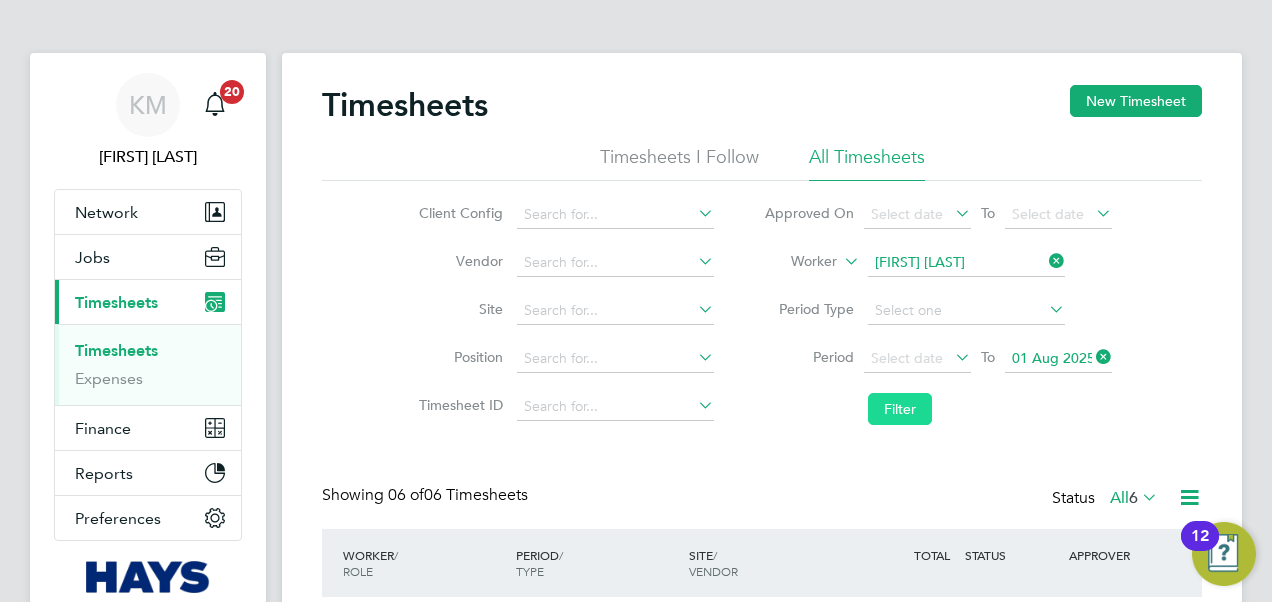 click on "Filter" 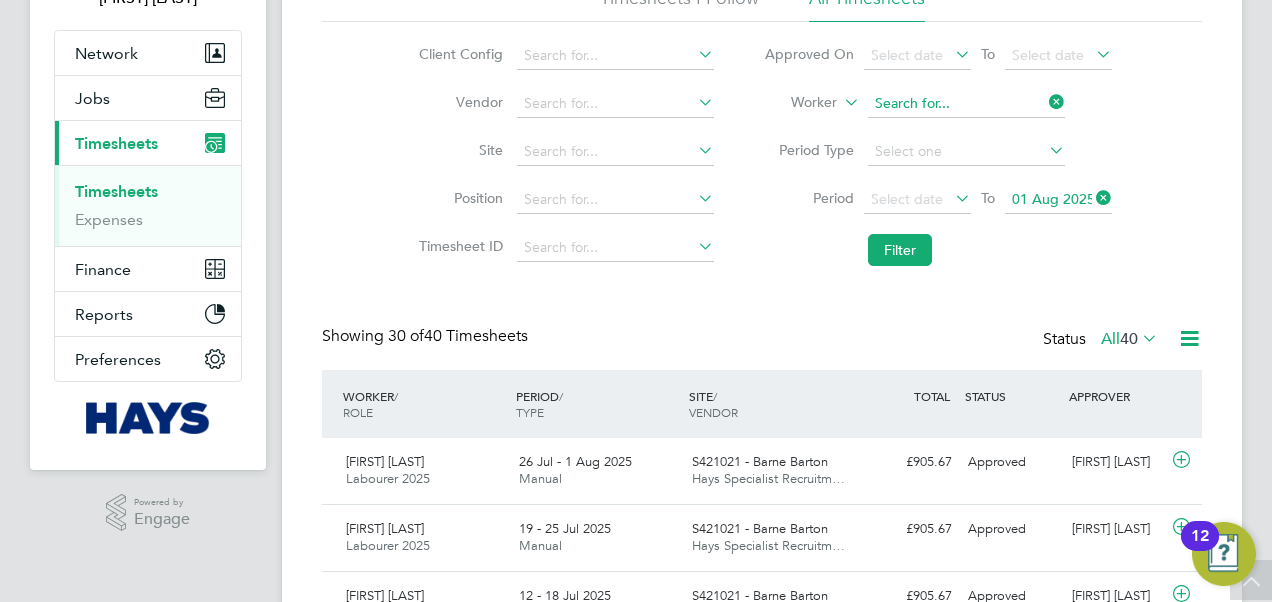 click 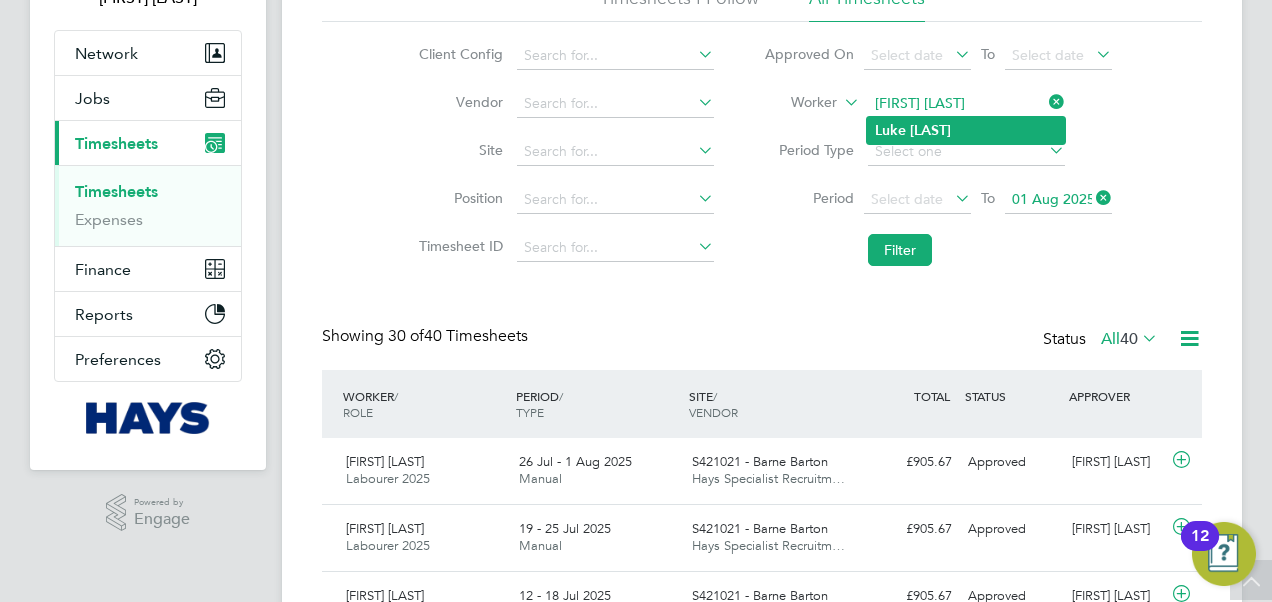click on "Luke" 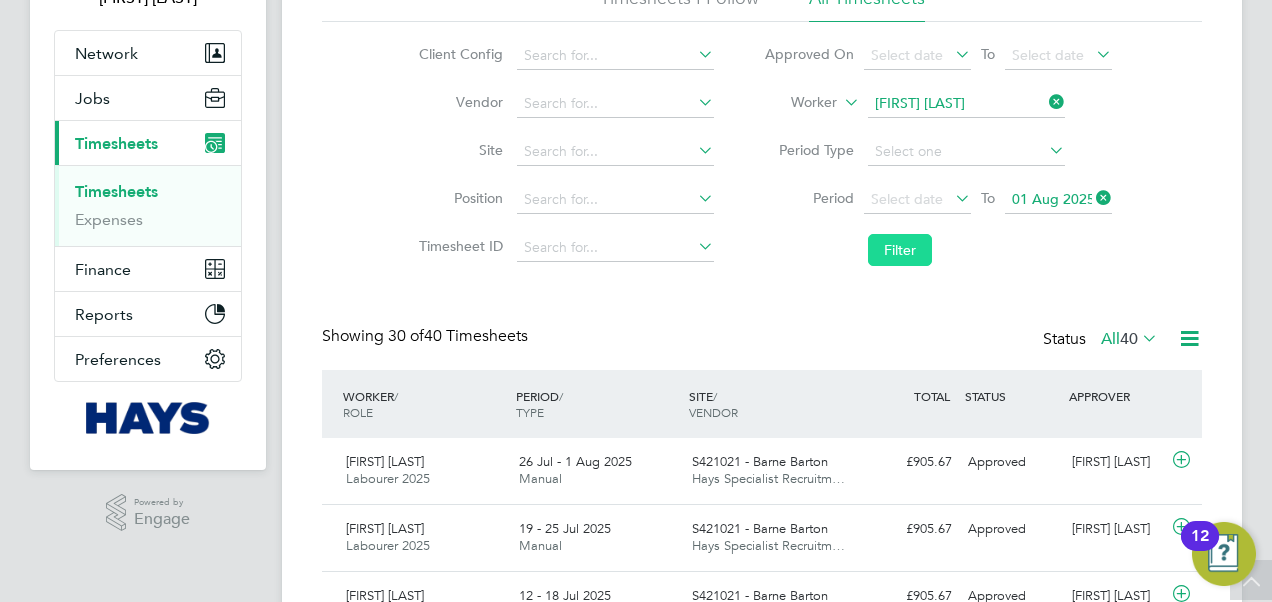 click on "Filter" 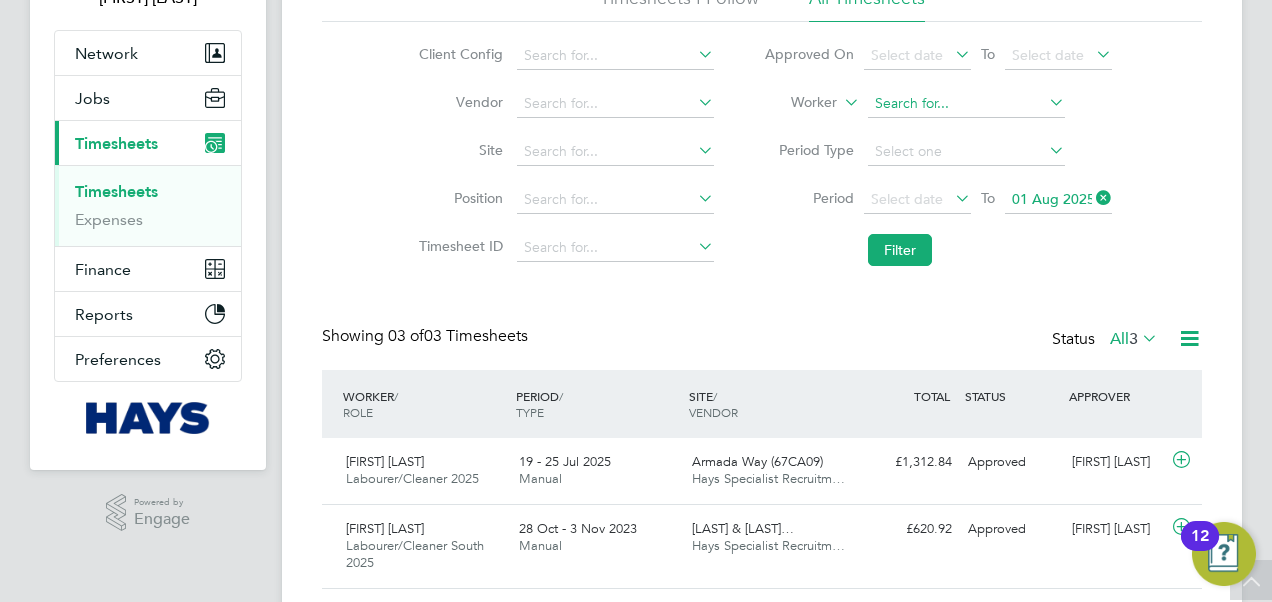 click 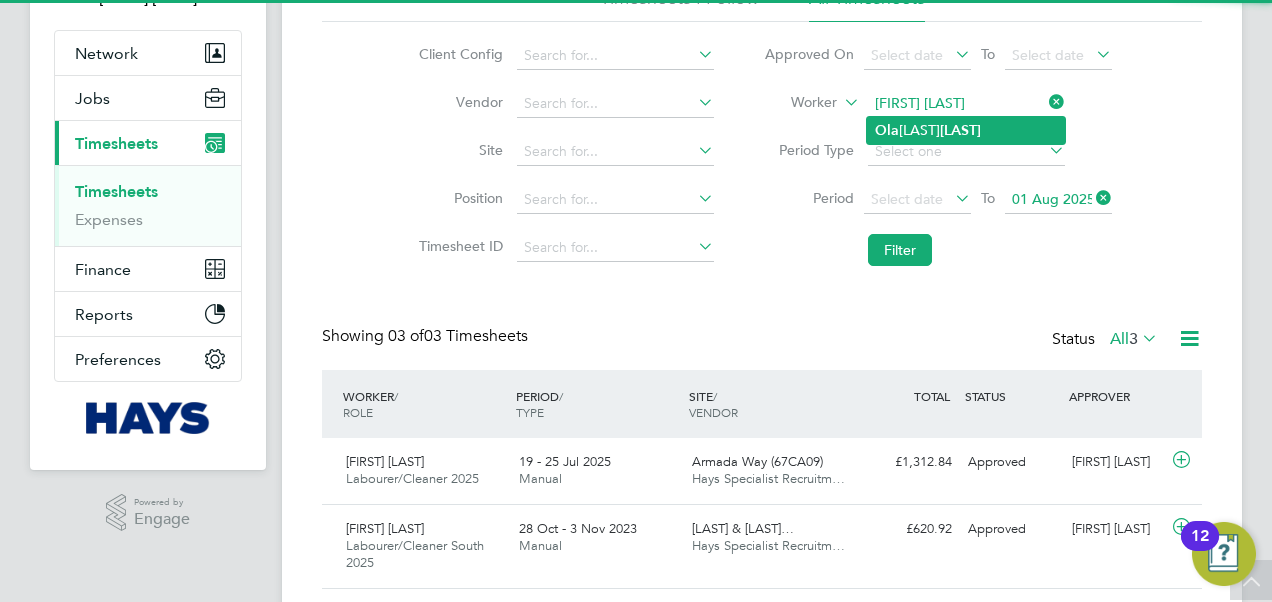 click on "[FIRST] [LAST] [LAST]" 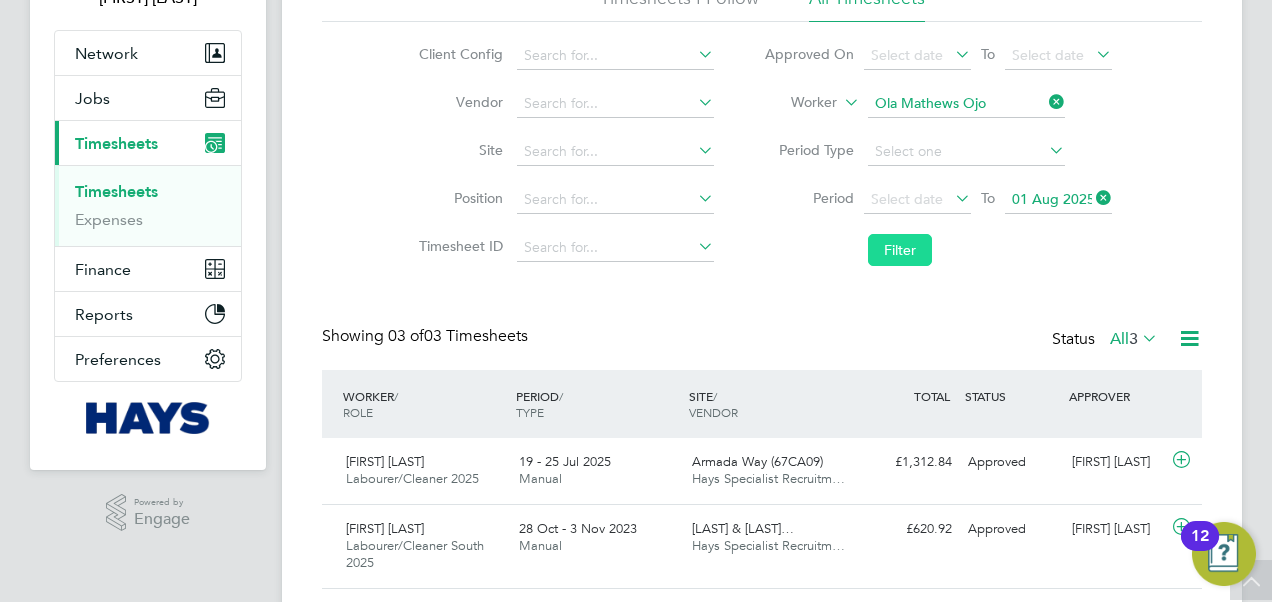 click on "Filter" 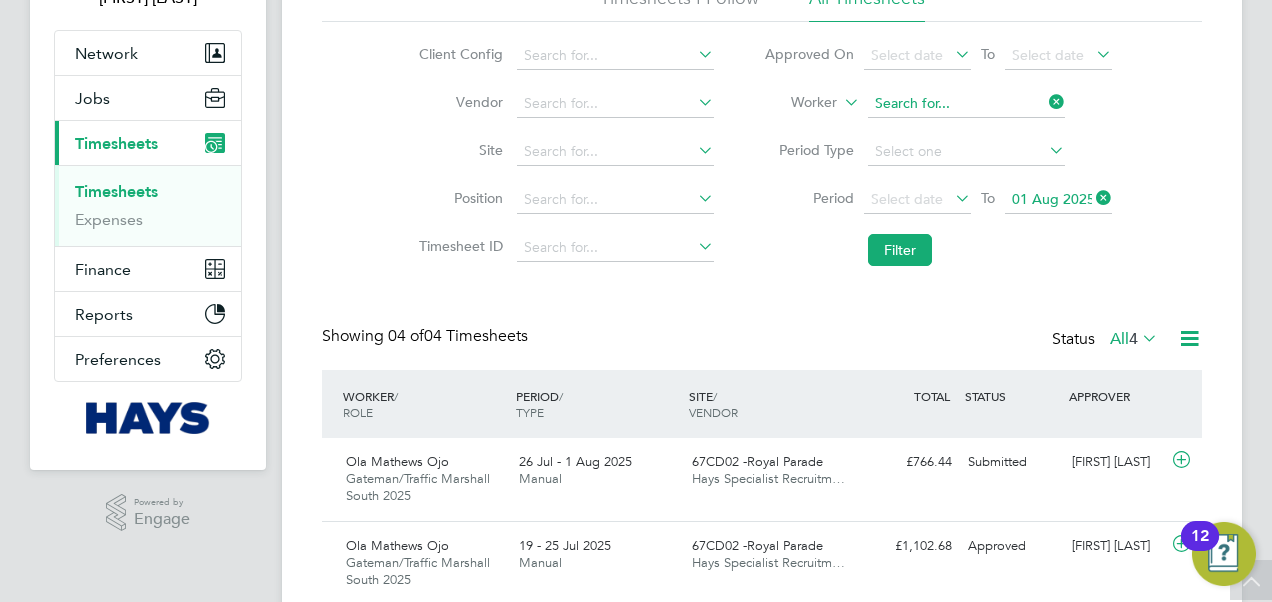 click 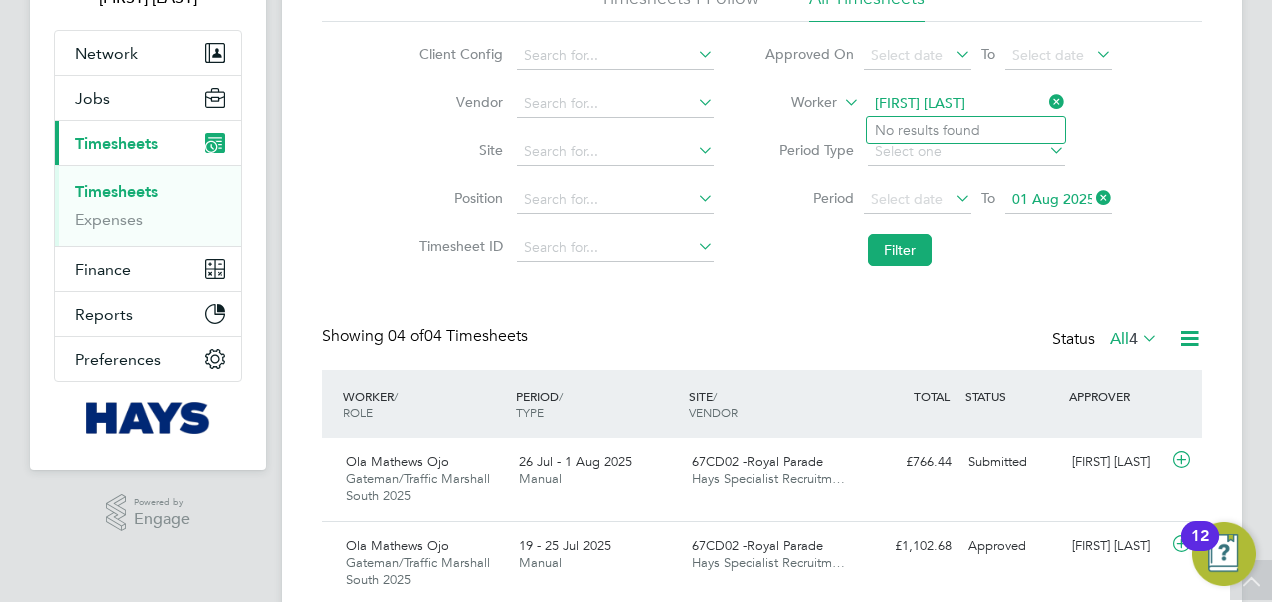 click on "[FIRST] [LAST]" 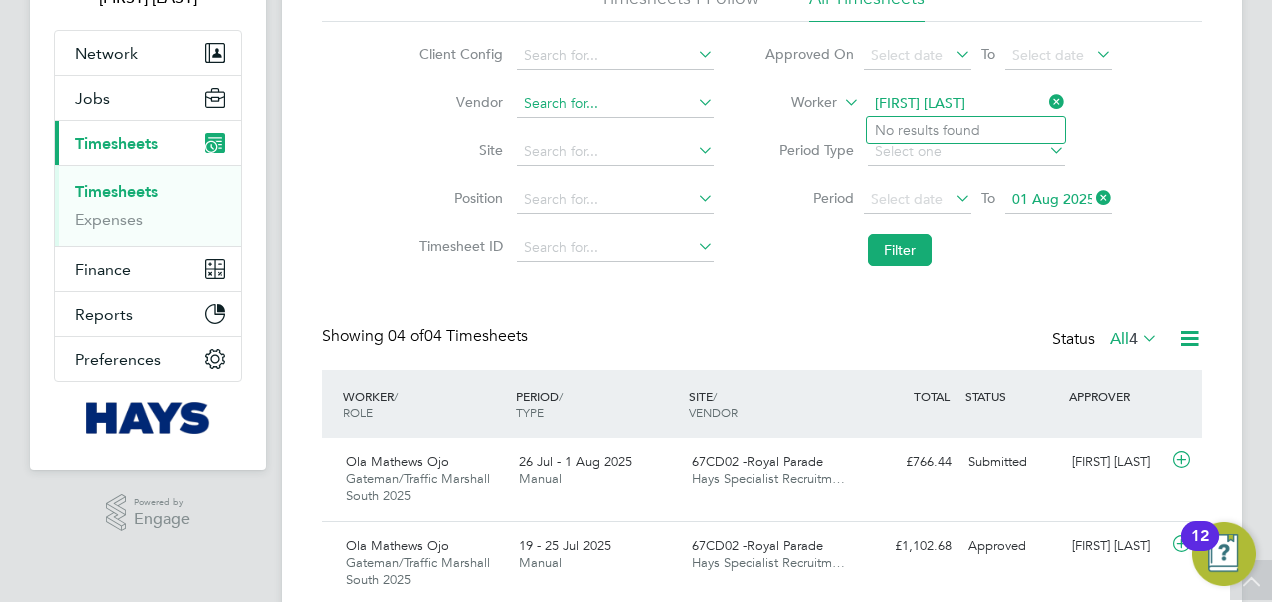 drag, startPoint x: 974, startPoint y: 94, endPoint x: 624, endPoint y: 94, distance: 350 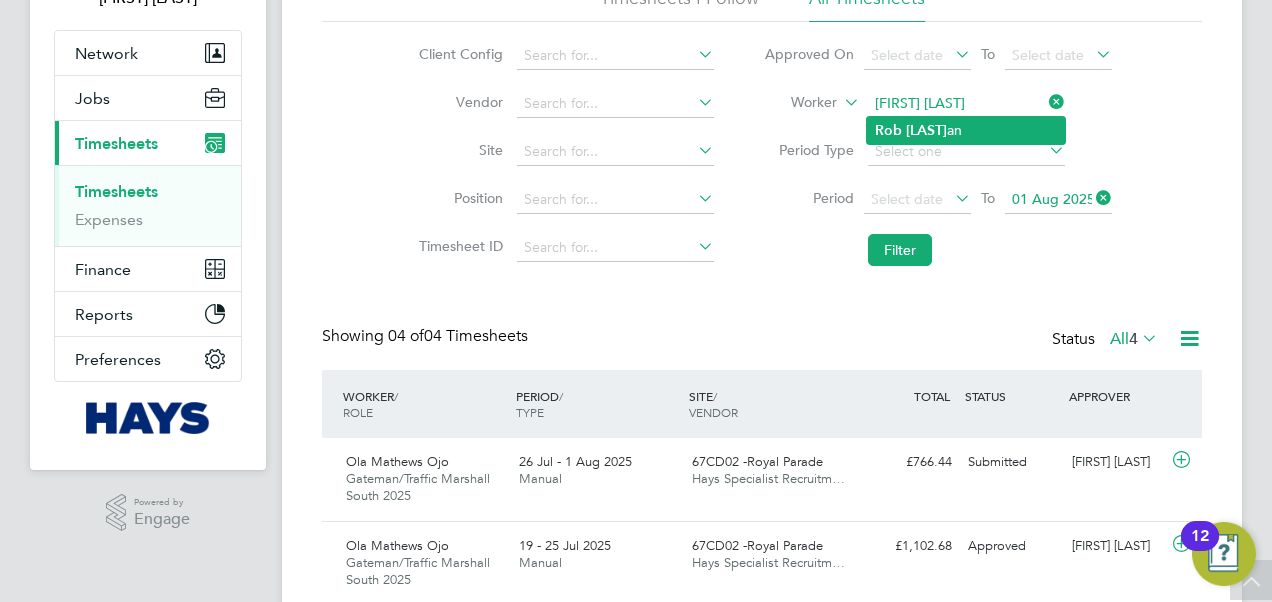 click on "[LAST]" 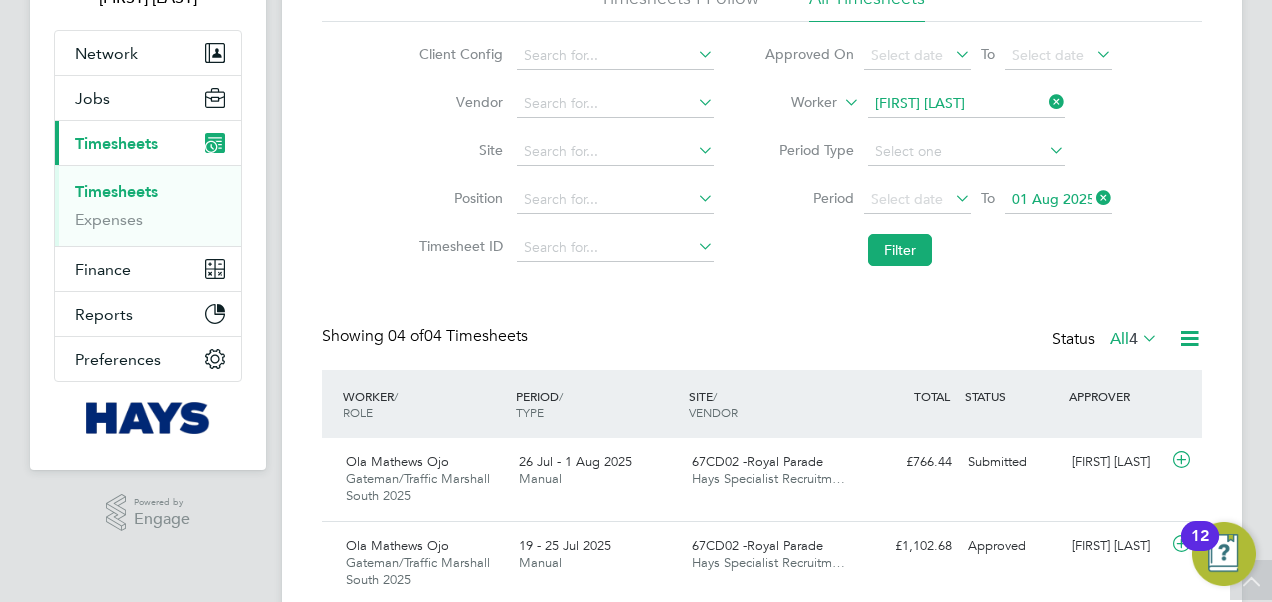 type on "[FIRST] [LAST]" 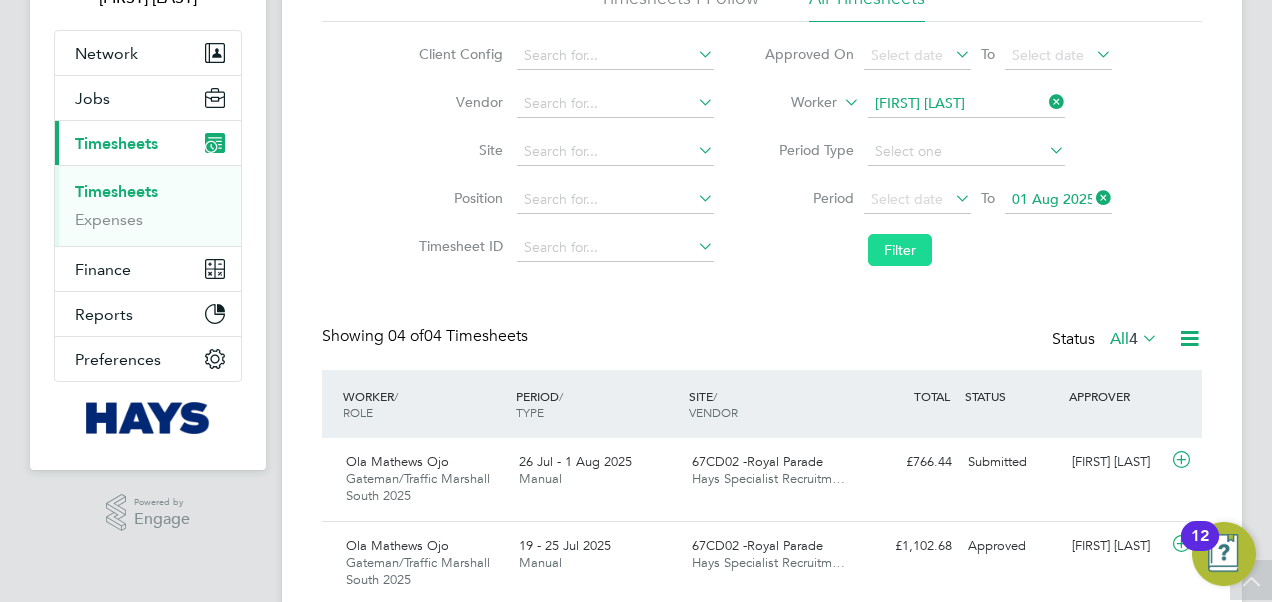 click on "Filter" 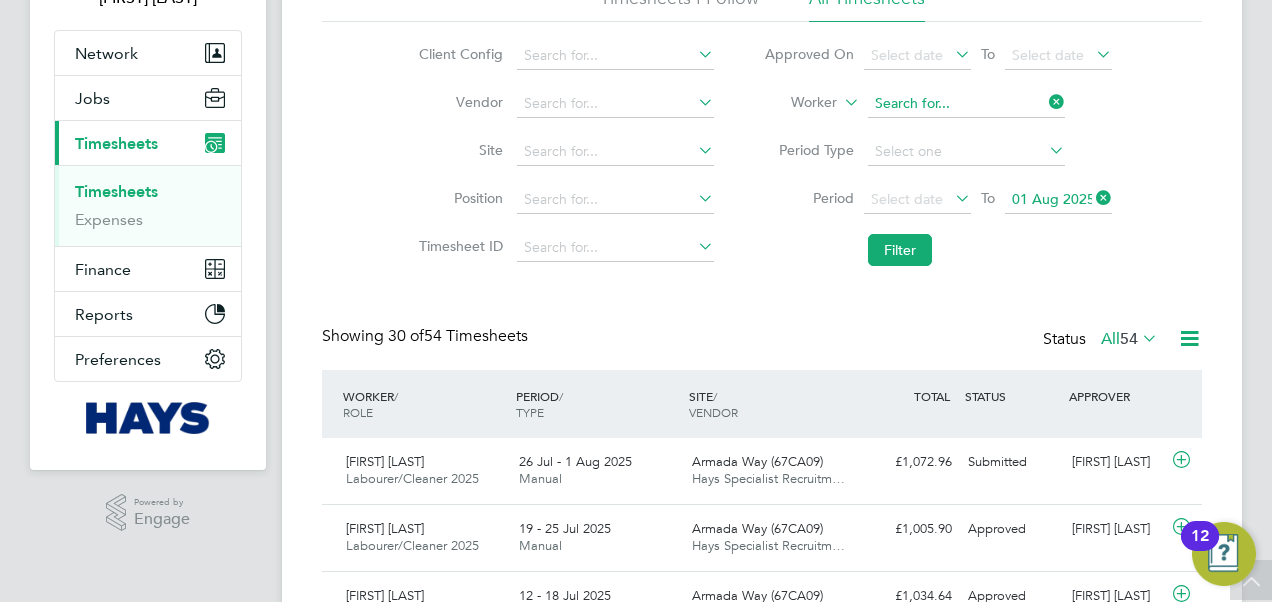 click 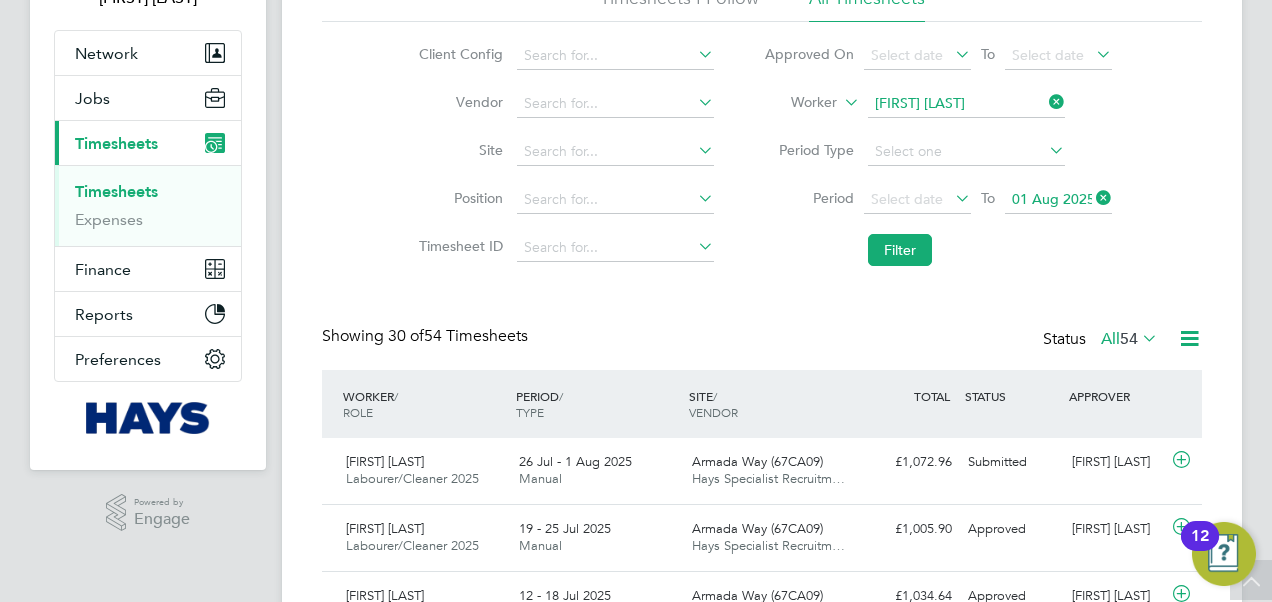 click on "[LAST]" 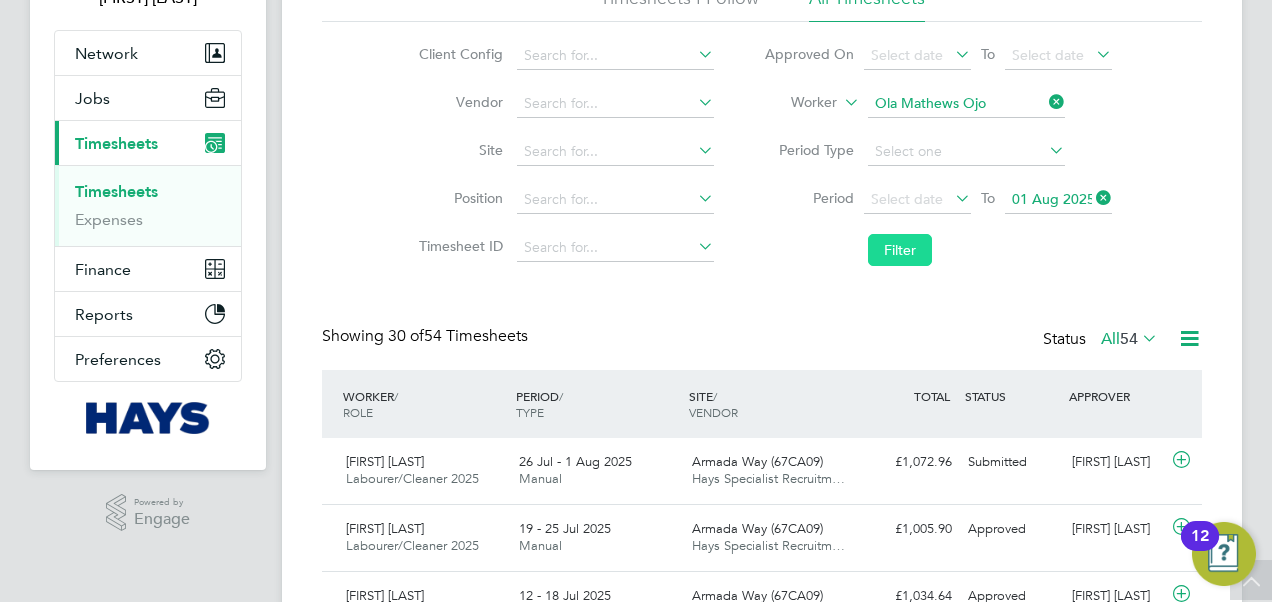 click on "Filter" 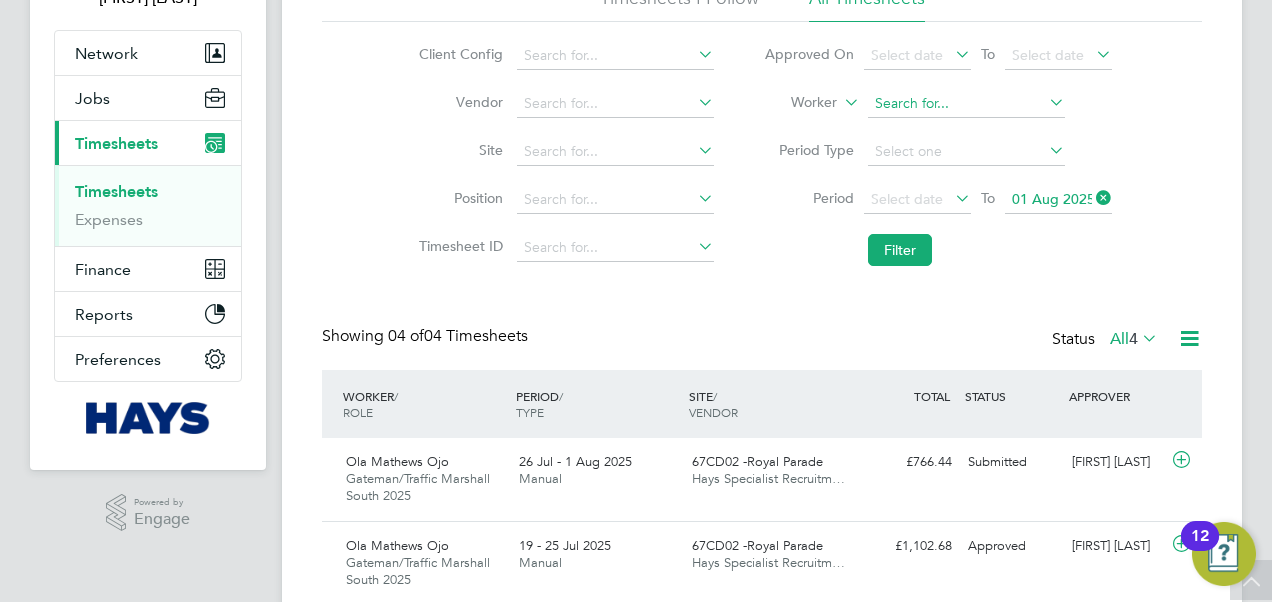click 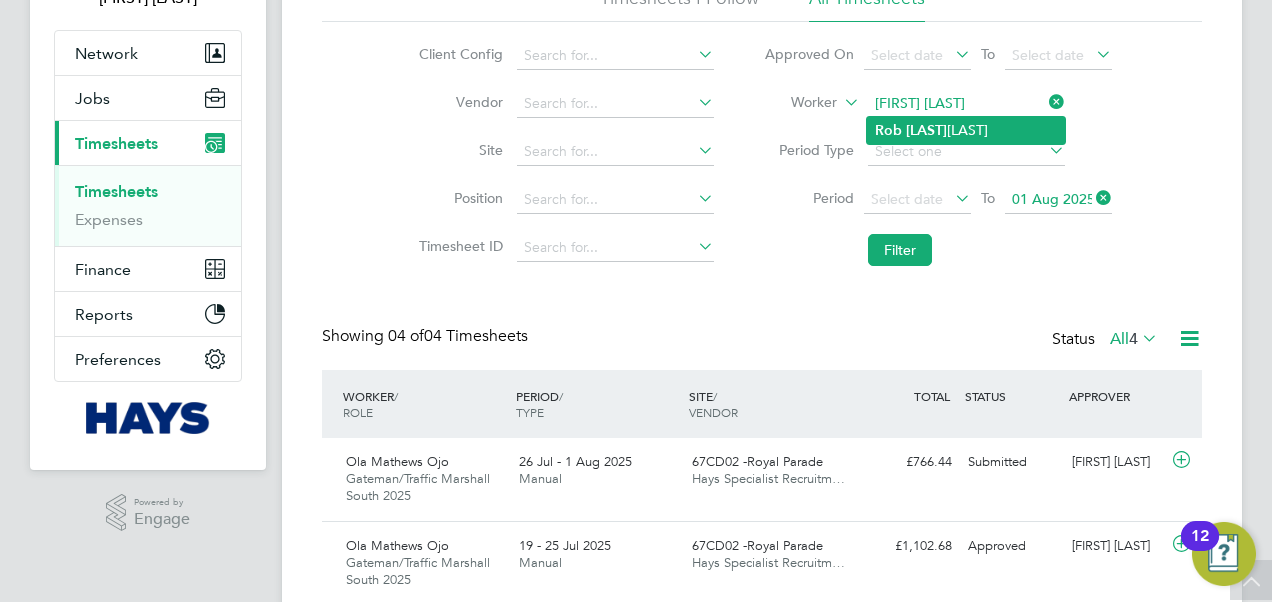click on "[LAST]" 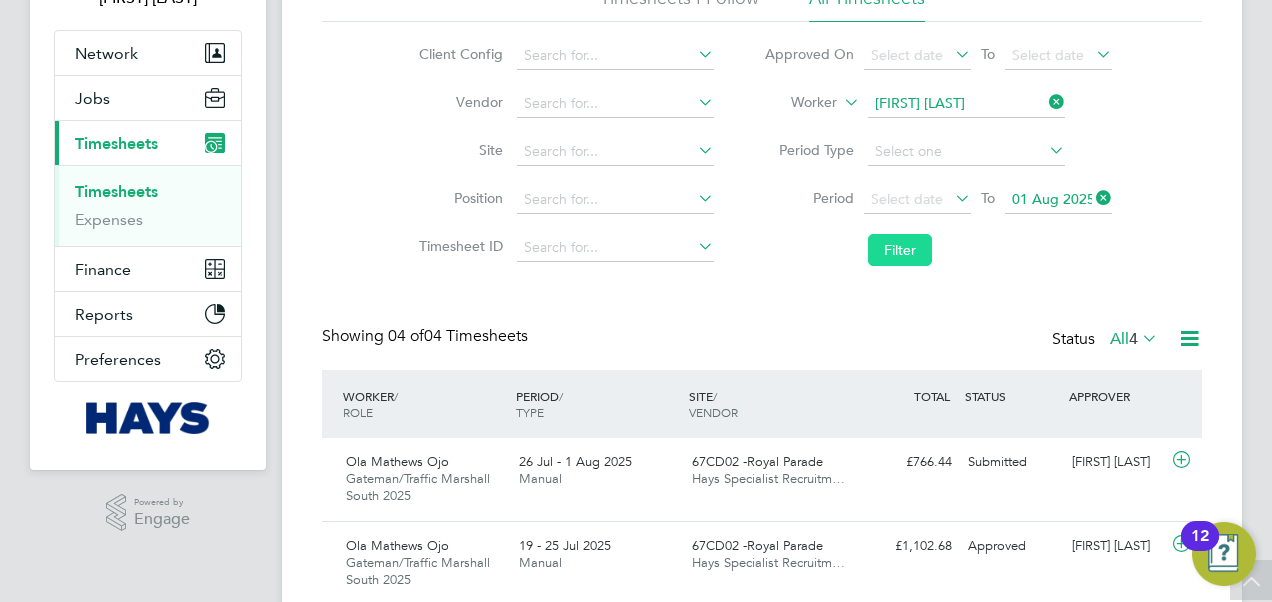 click on "Filter" 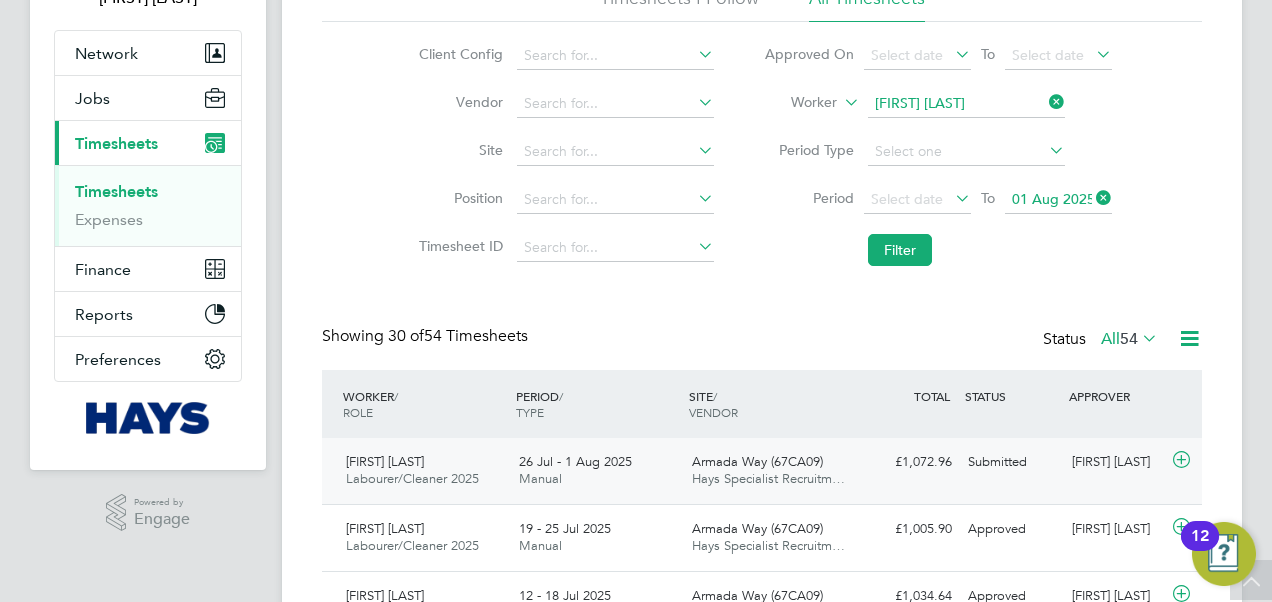 scroll, scrollTop: 10, scrollLeft: 10, axis: both 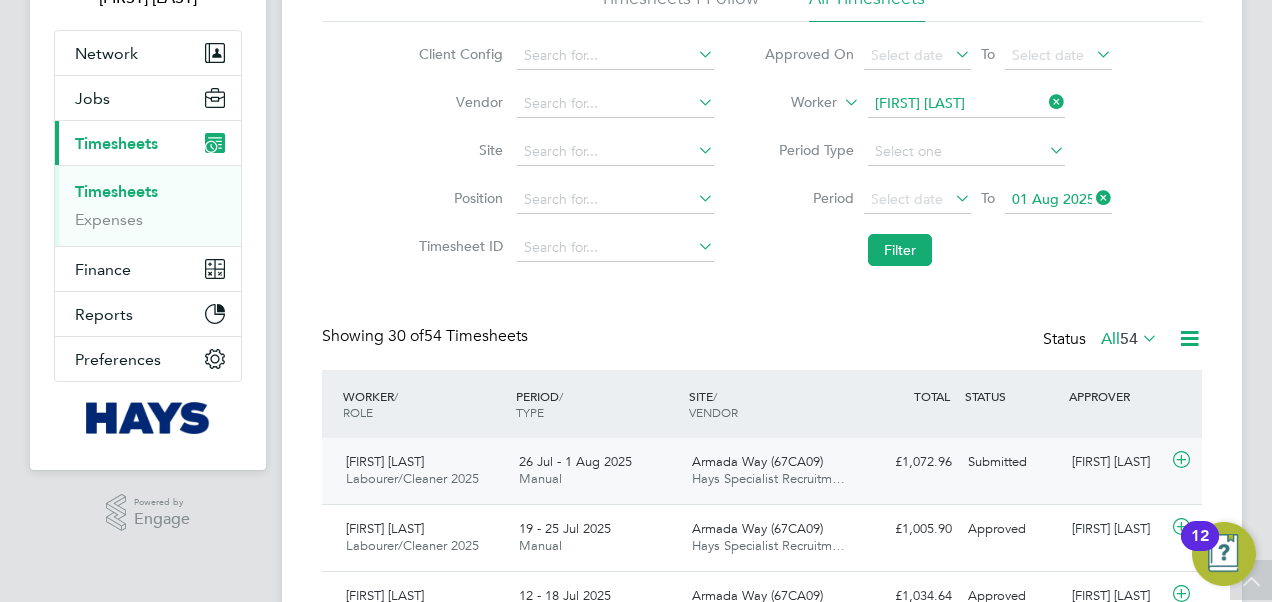 click on "Hays Specialist Recruitm…" 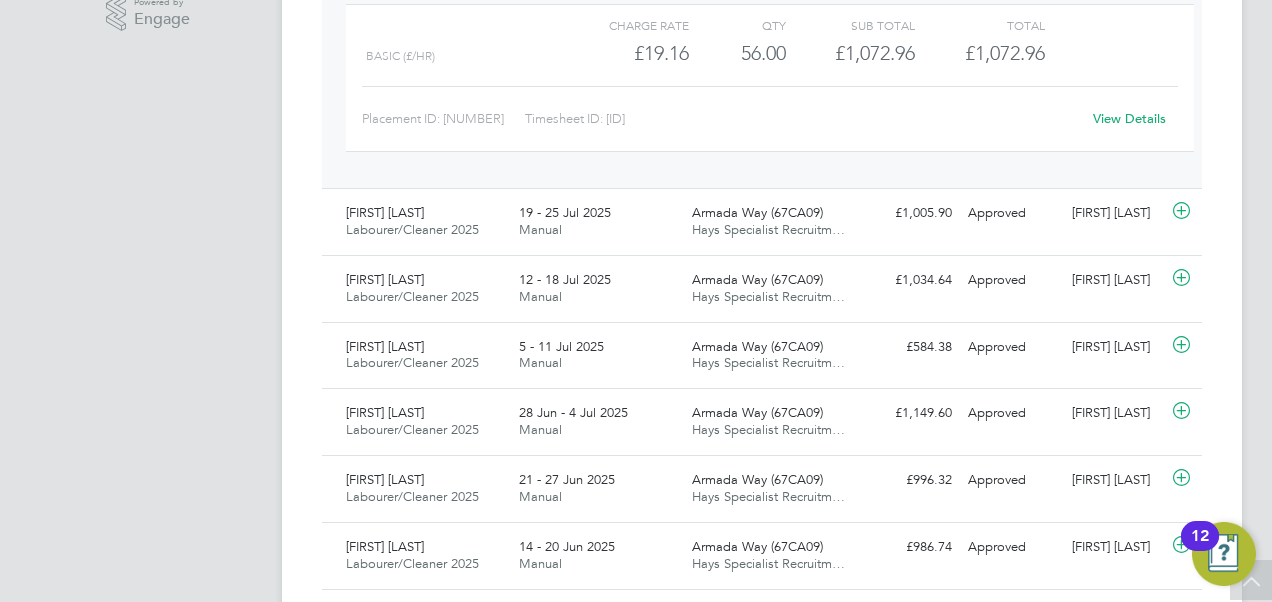 click on "View Details" 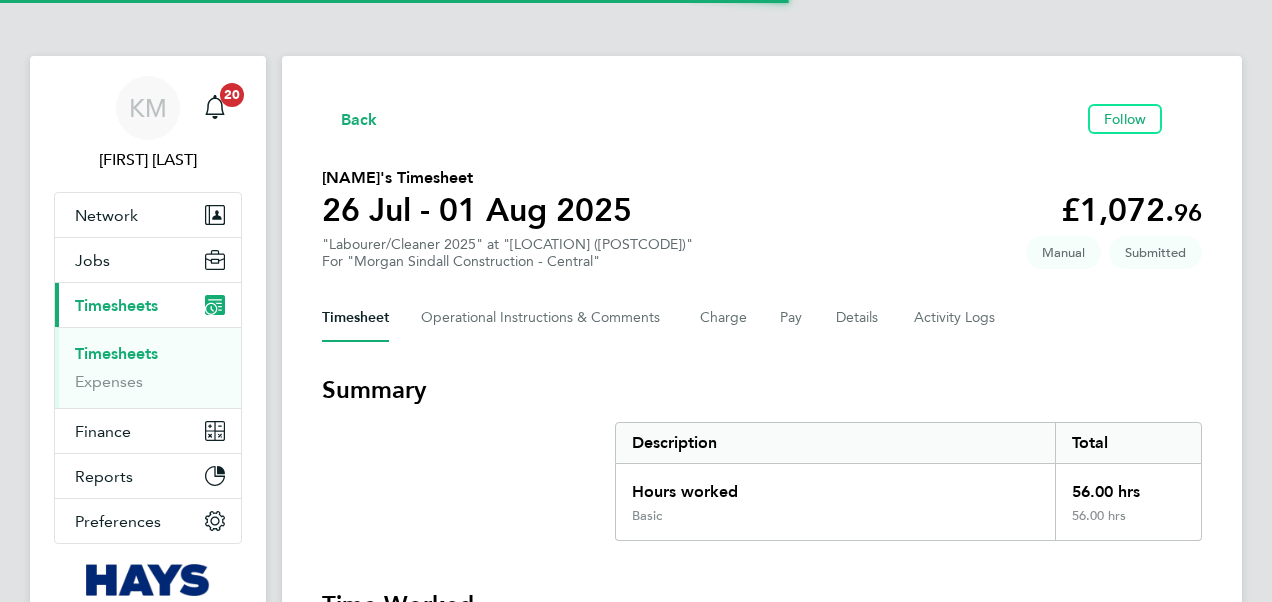 scroll, scrollTop: 0, scrollLeft: 0, axis: both 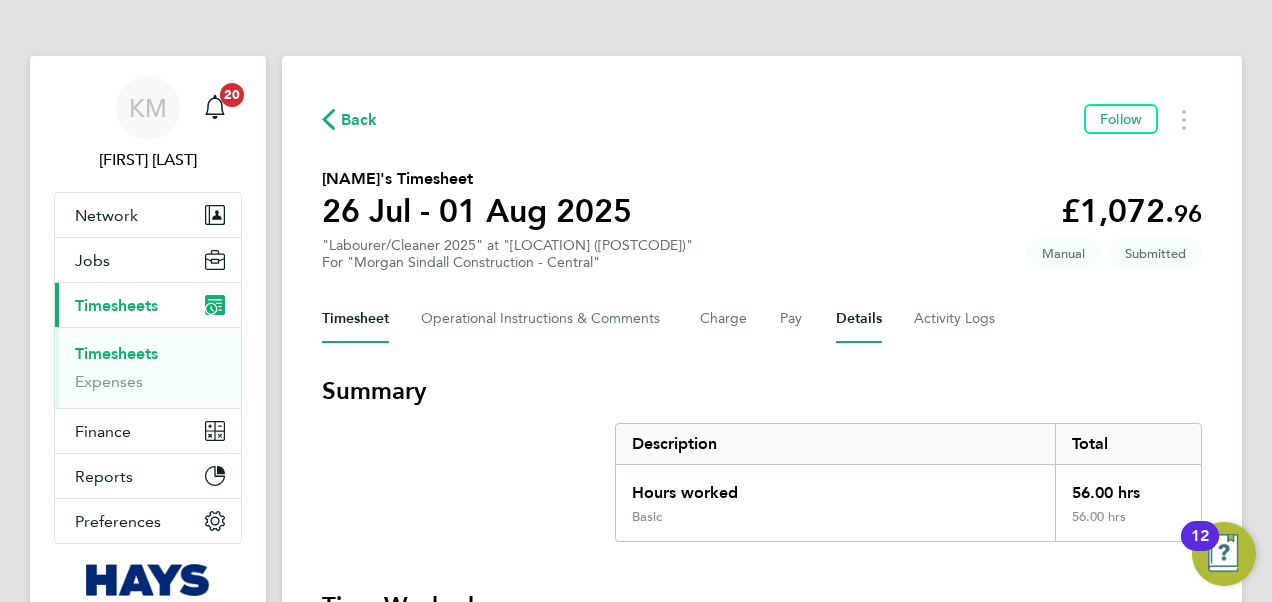 click on "Details" at bounding box center (859, 319) 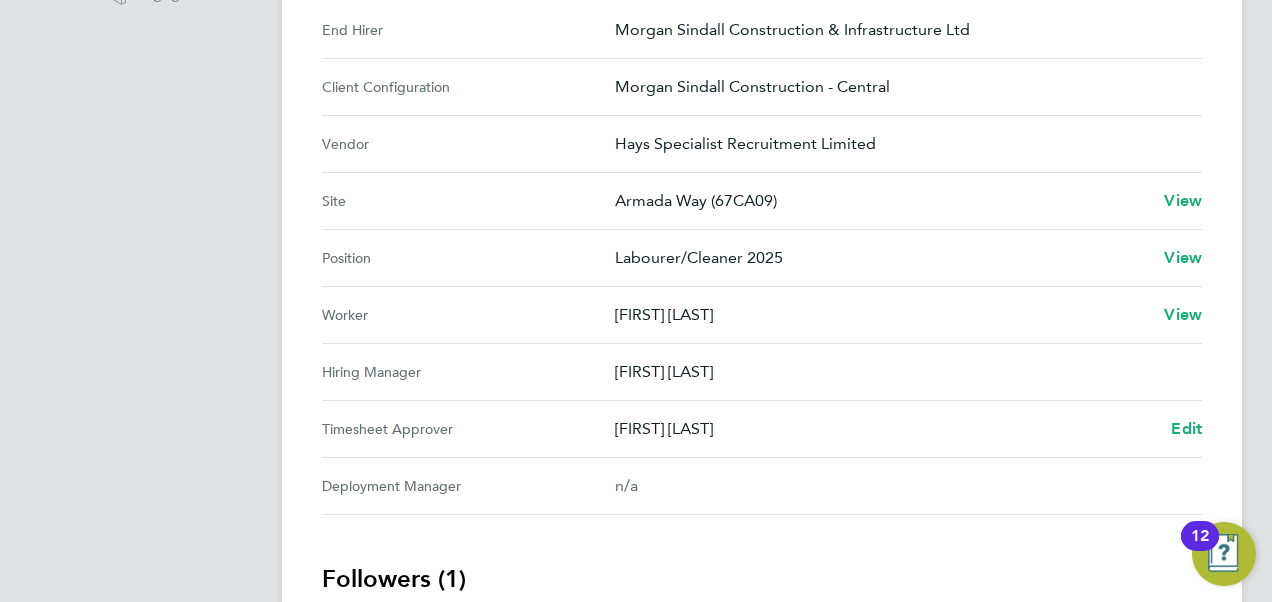 scroll, scrollTop: 900, scrollLeft: 0, axis: vertical 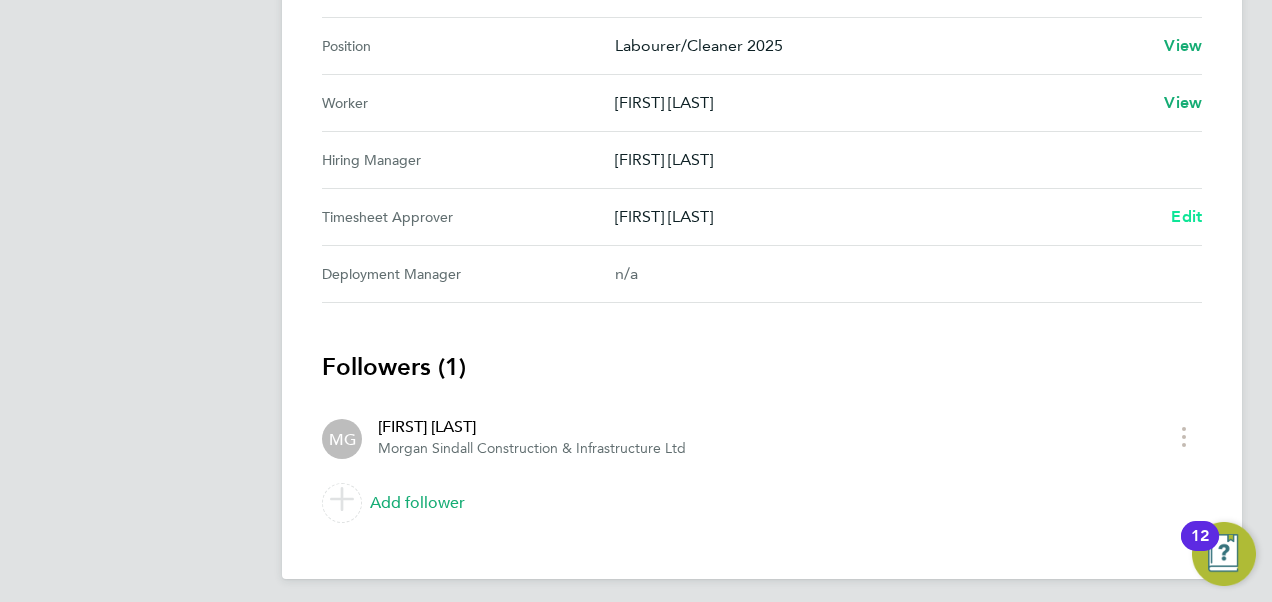 click on "Edit" at bounding box center (1186, 216) 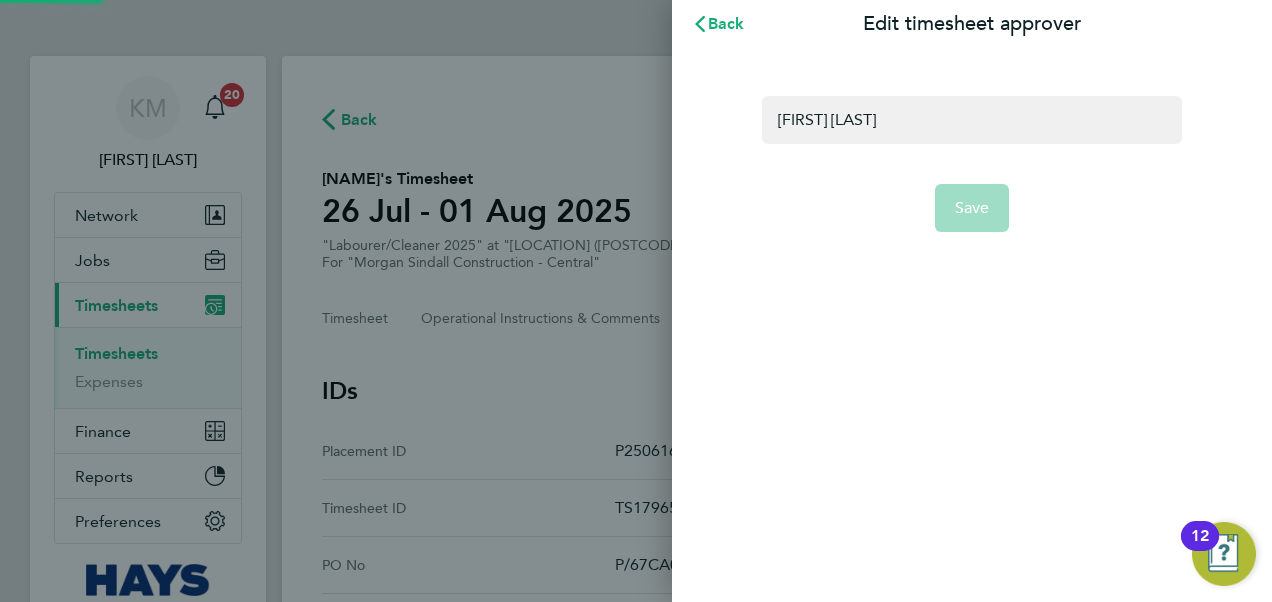 scroll, scrollTop: 0, scrollLeft: 0, axis: both 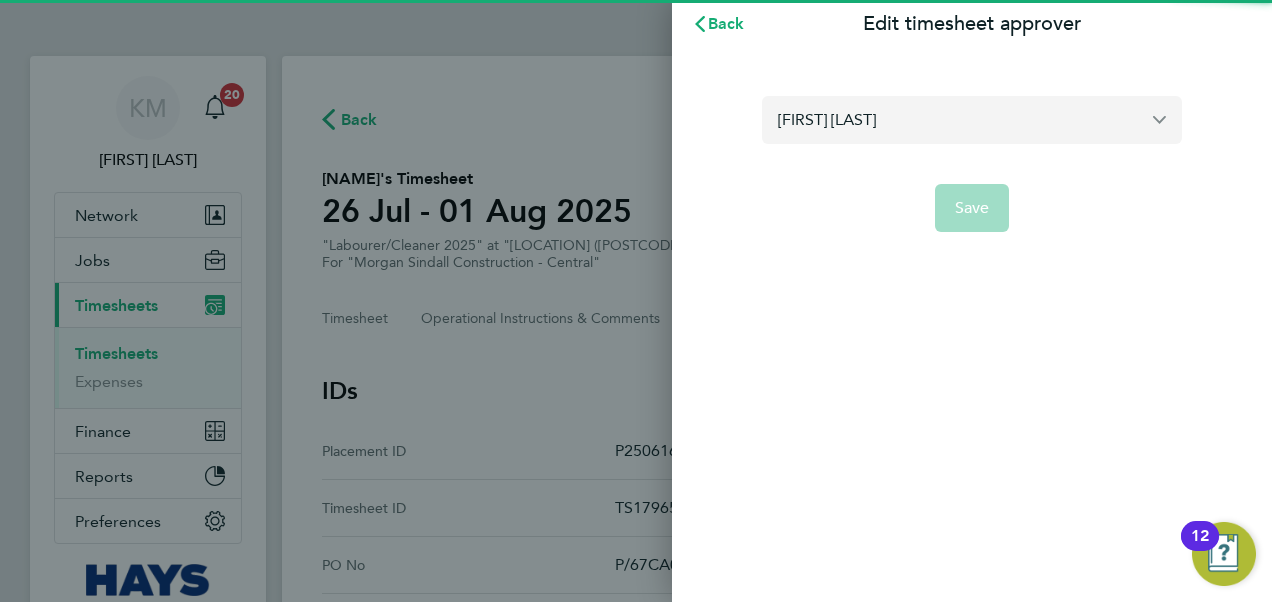 click on "[FIRST] [LAST]" at bounding box center [972, 119] 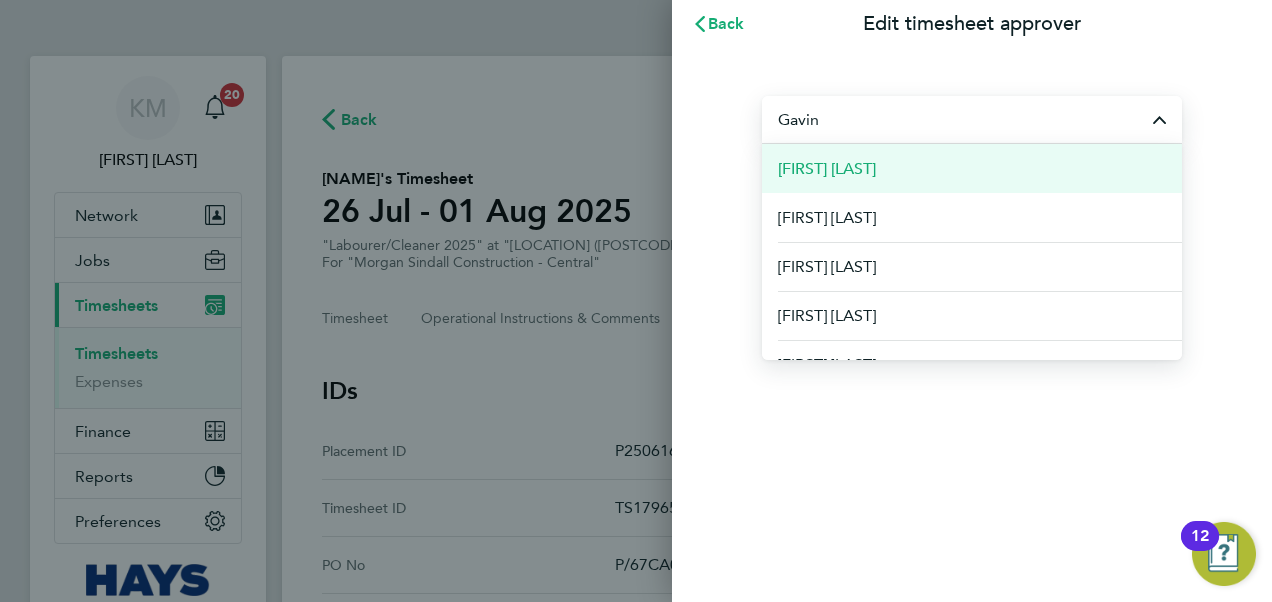 click on "Gavin Bolger" at bounding box center (827, 169) 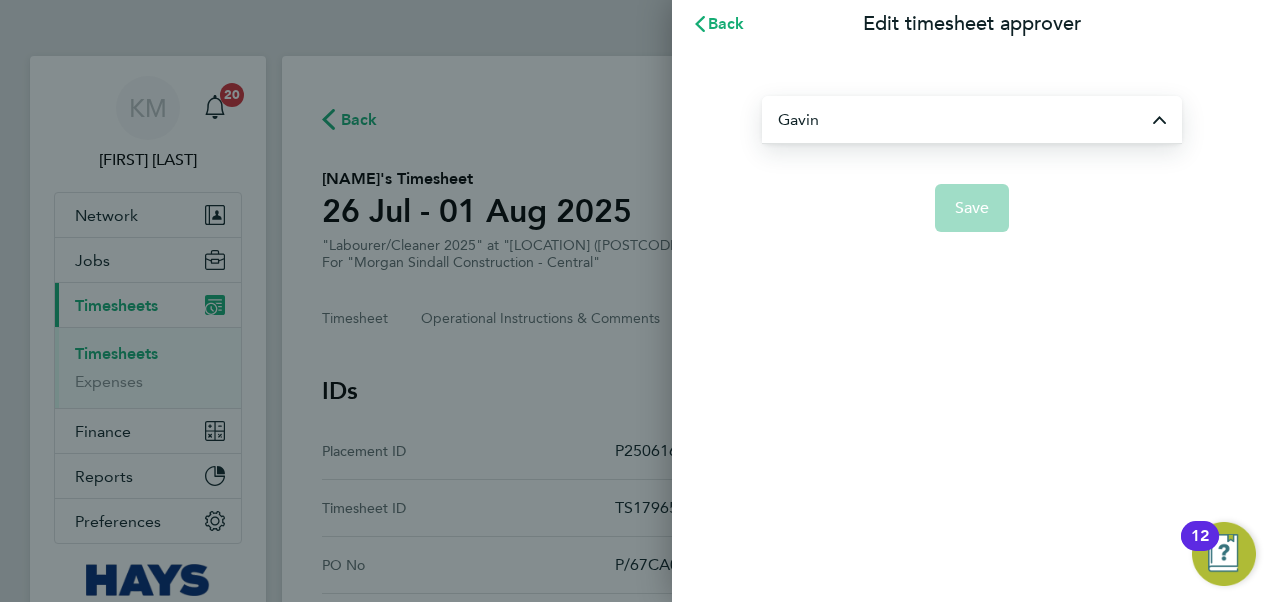 type on "Gavin Bolger" 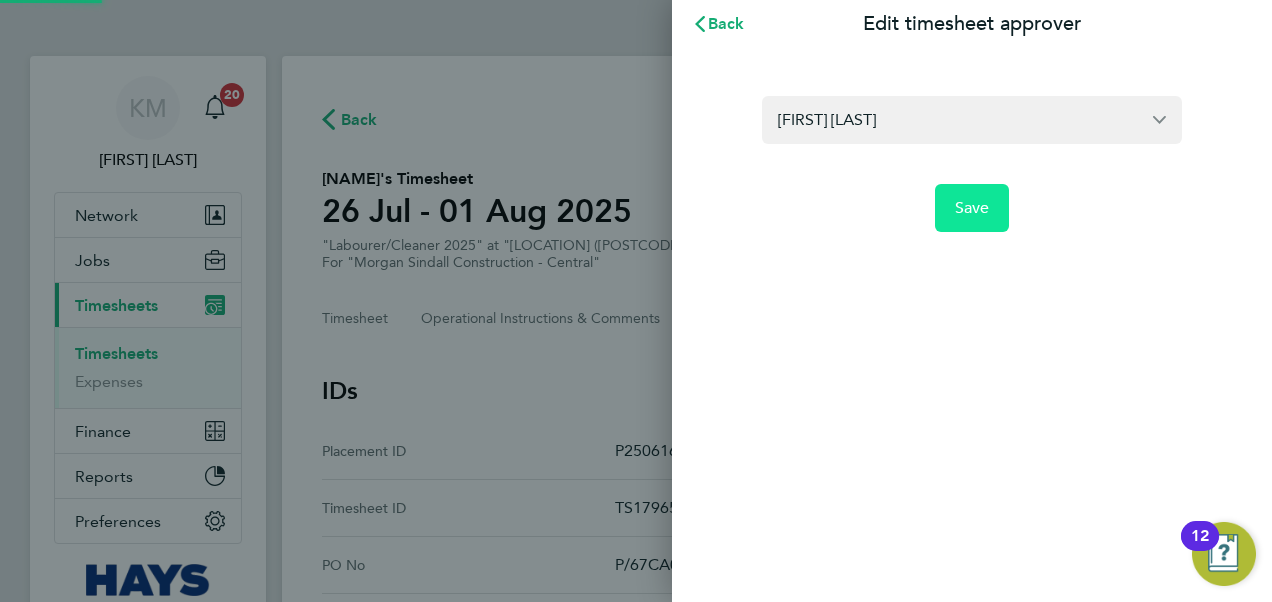 click on "Save" 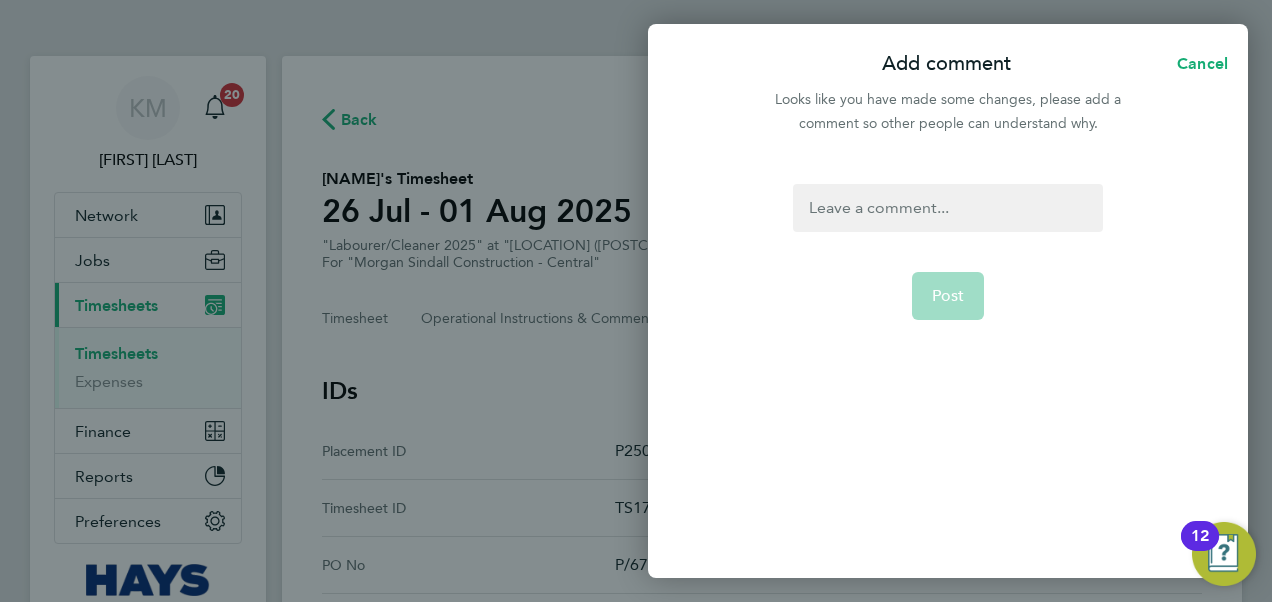 click at bounding box center (947, 208) 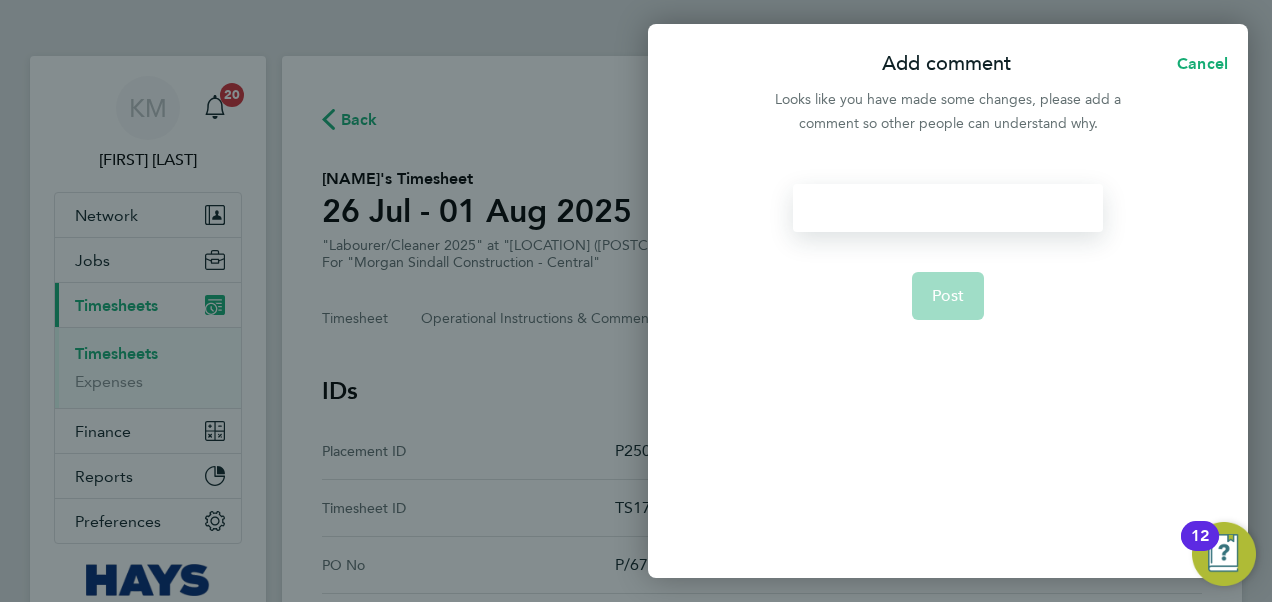 click at bounding box center [947, 208] 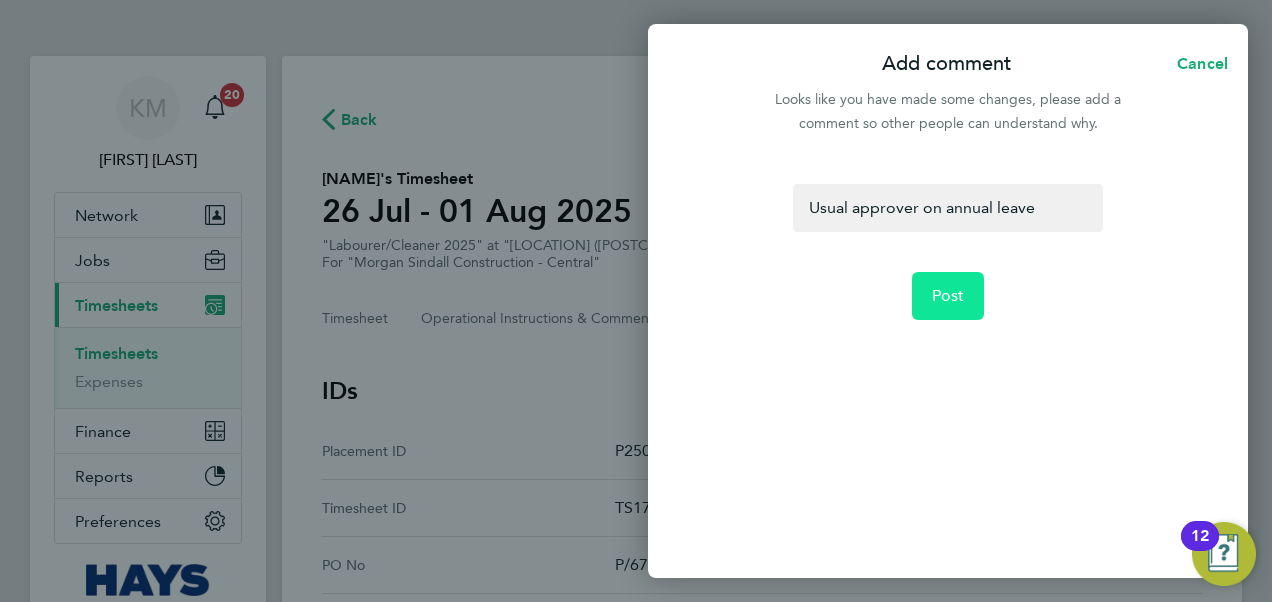click on "Post" 